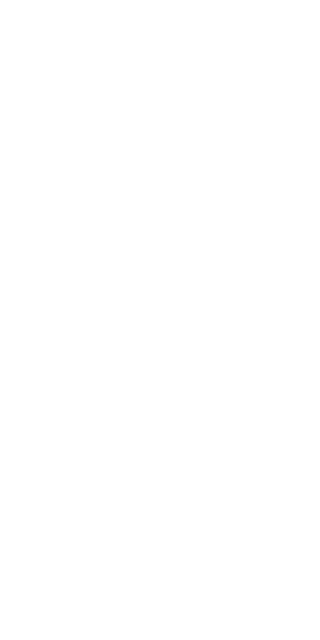 scroll, scrollTop: 0, scrollLeft: 0, axis: both 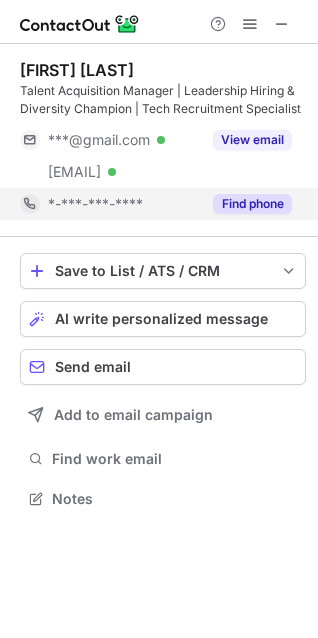 click on "Find phone" at bounding box center (246, 204) 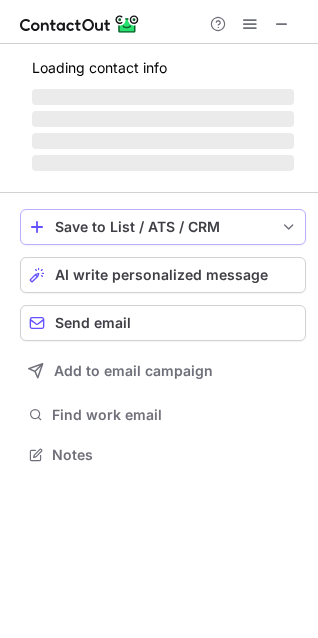 scroll, scrollTop: 441, scrollLeft: 318, axis: both 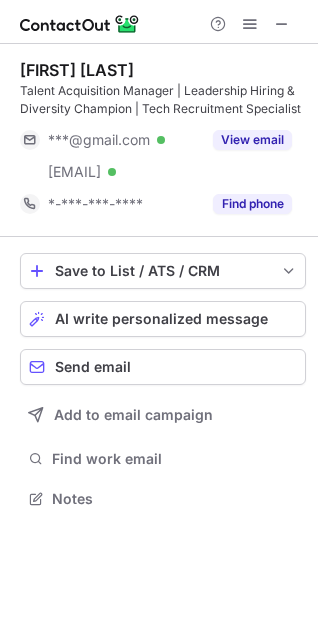 click on "*-***-***-****" at bounding box center [95, 204] 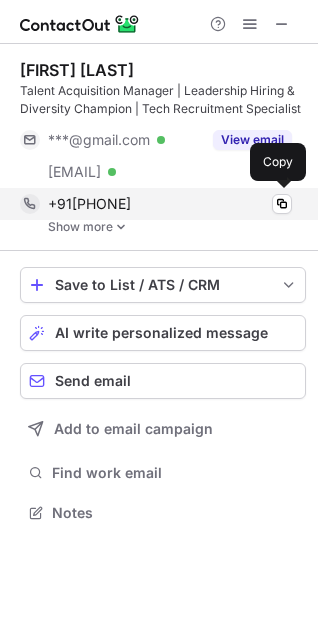 scroll, scrollTop: 10, scrollLeft: 10, axis: both 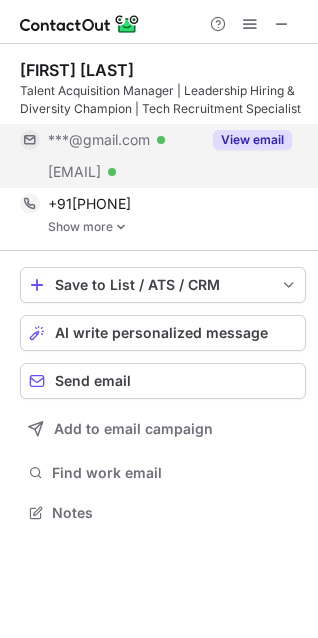 click on "***@gmail.com" at bounding box center (99, 140) 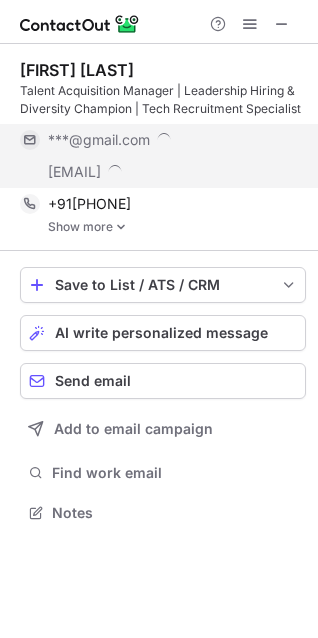 scroll, scrollTop: 10, scrollLeft: 10, axis: both 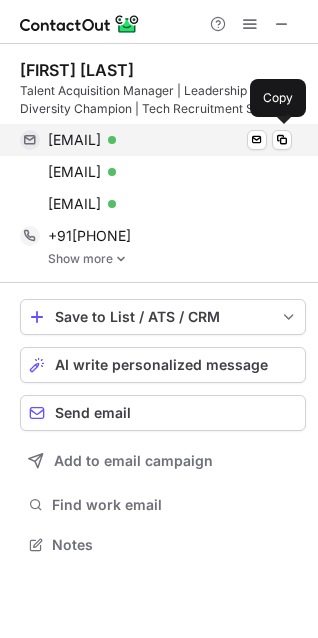 click on "samansameera81@gmail.com" at bounding box center [74, 140] 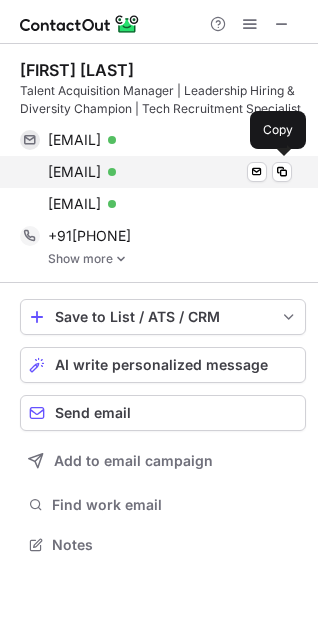 click on "samfaraz2017@gmail.com Verified Send email Copy" at bounding box center [156, 172] 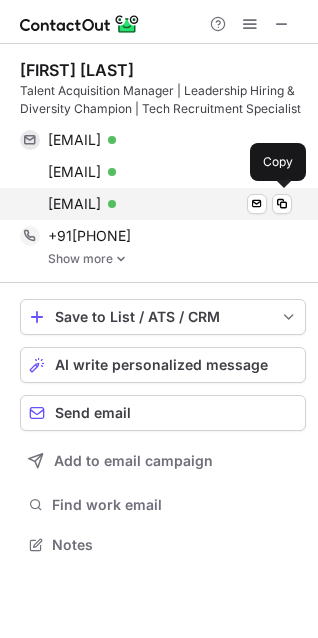 click on "sameera.saman@lilly.com" at bounding box center [74, 204] 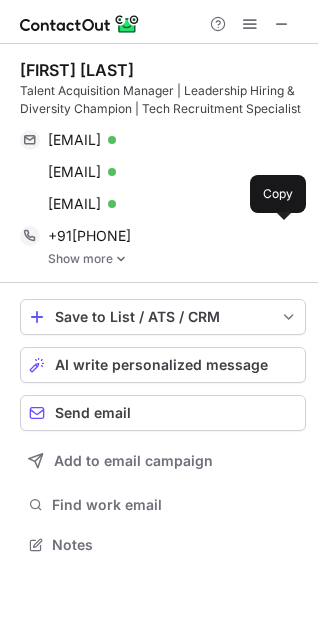 click on "Show more" at bounding box center (177, 259) 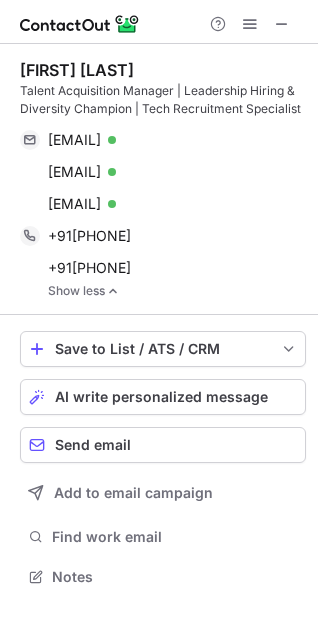 scroll, scrollTop: 10, scrollLeft: 10, axis: both 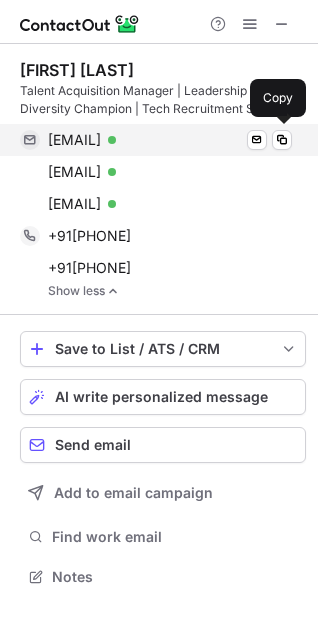 click on "samansameera81@gmail.com" at bounding box center [74, 140] 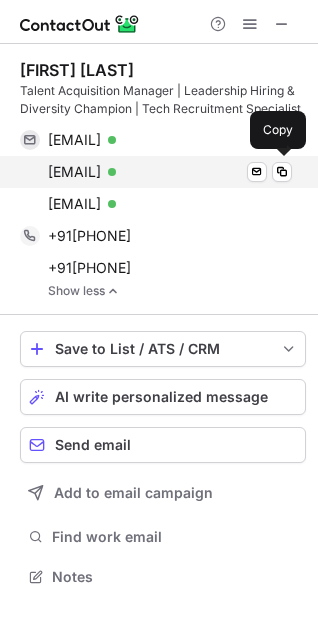 click on "samfaraz2017@gmail.com" at bounding box center [74, 172] 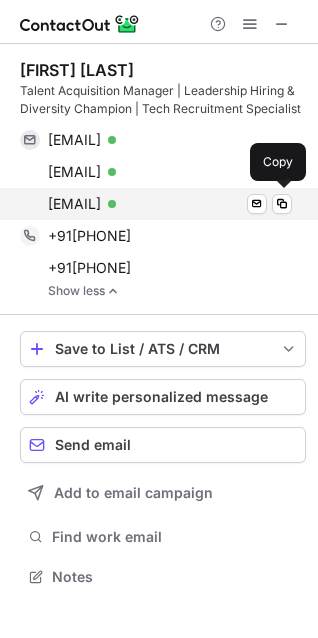 click on "sameera.saman@lilly.com" at bounding box center [74, 204] 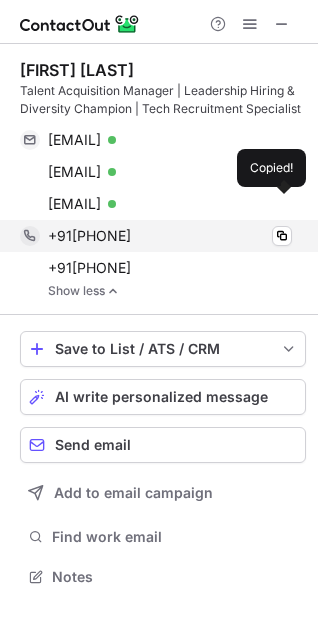click on "+919901716653" at bounding box center (89, 236) 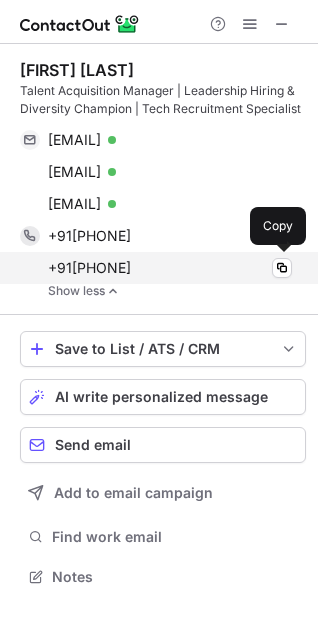 click on "+919901716653" at bounding box center (89, 268) 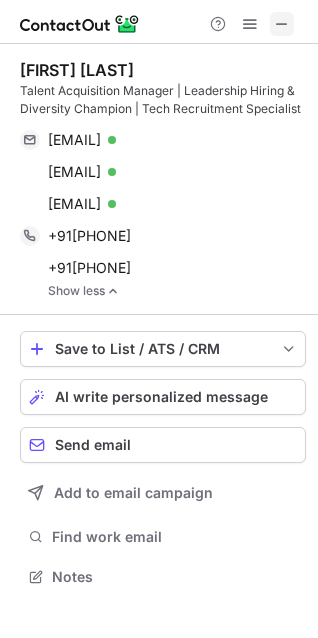 click at bounding box center [282, 24] 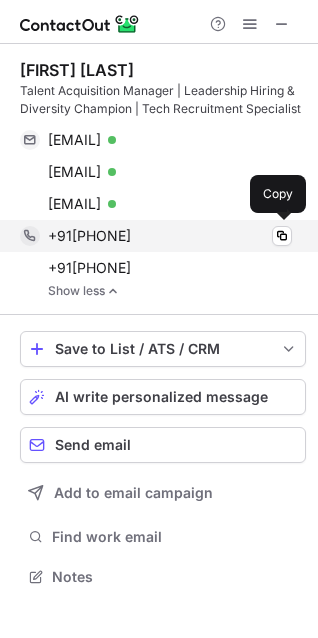 scroll, scrollTop: 453, scrollLeft: 318, axis: both 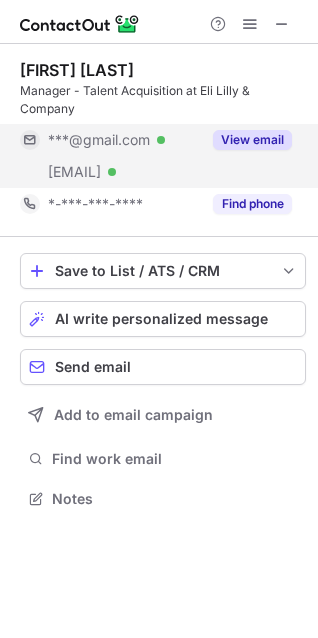click on "***@lilly.com Verified" at bounding box center [110, 172] 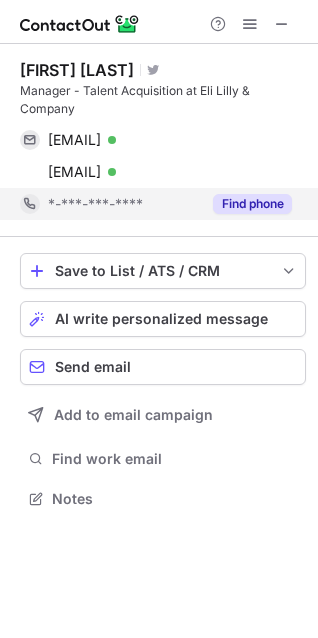 click on "*-***-***-****" at bounding box center (95, 204) 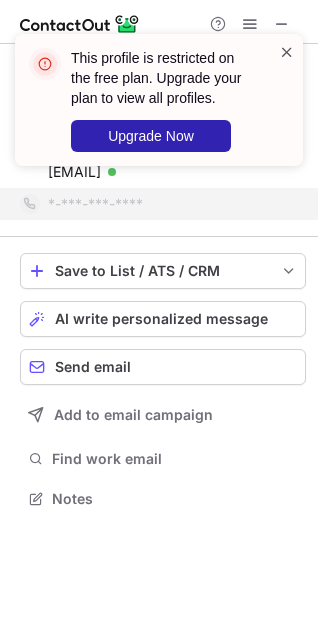 click at bounding box center (287, 52) 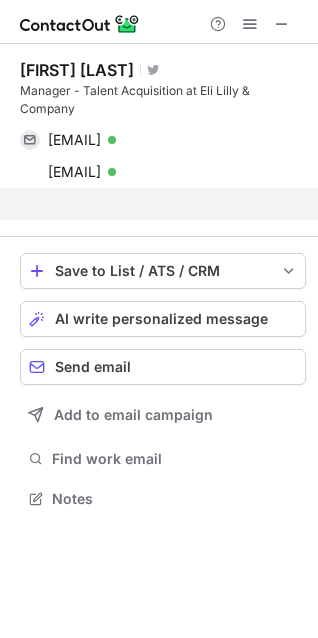 scroll, scrollTop: 453, scrollLeft: 318, axis: both 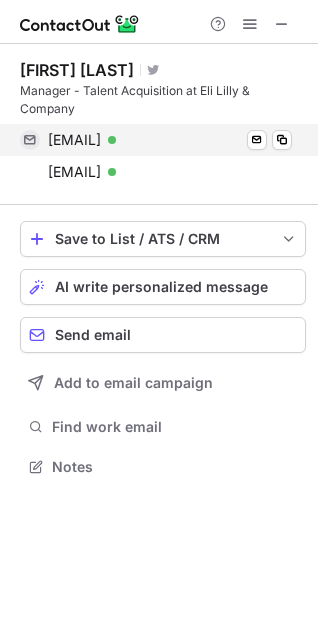 click on "ysingh627@gmail.com" at bounding box center (74, 140) 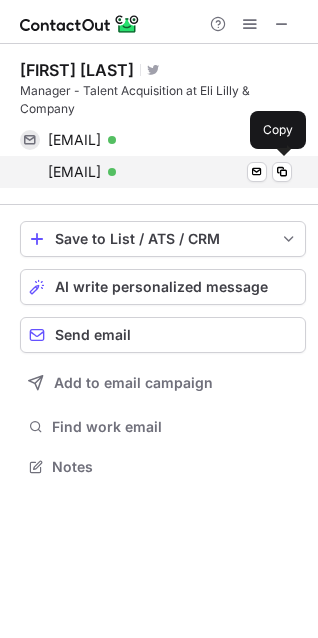 click on "singh_manvendra@lilly.com" at bounding box center [74, 172] 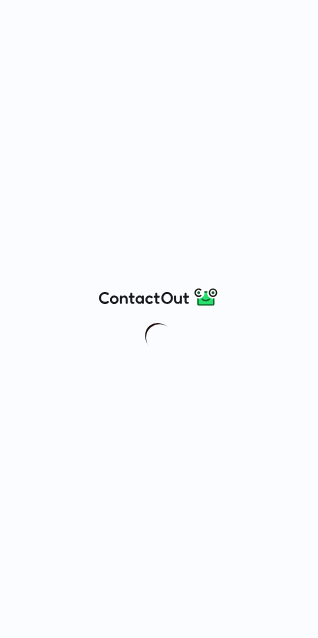 scroll, scrollTop: 0, scrollLeft: 0, axis: both 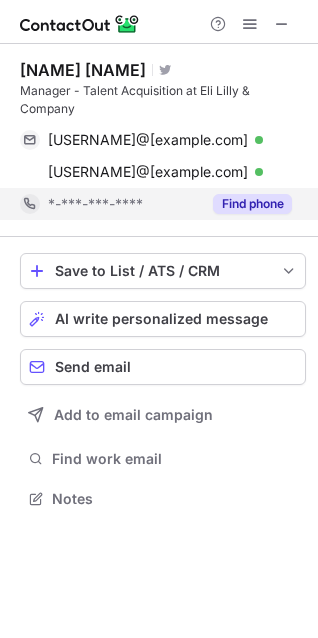 click on "*-***-***-****" at bounding box center [110, 204] 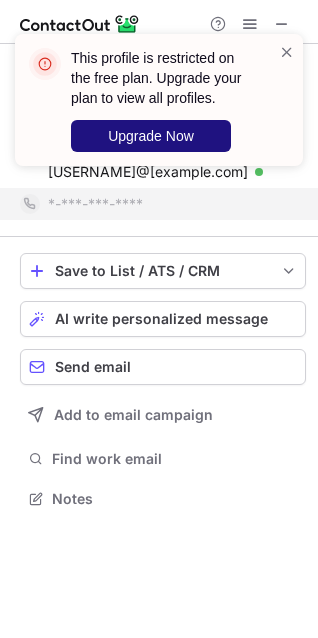 click on "Upgrade Now" at bounding box center (151, 136) 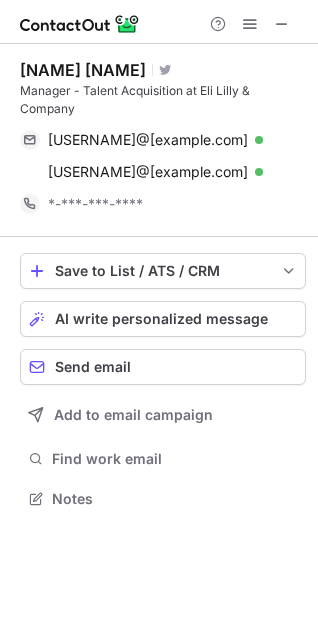 scroll, scrollTop: 10, scrollLeft: 10, axis: both 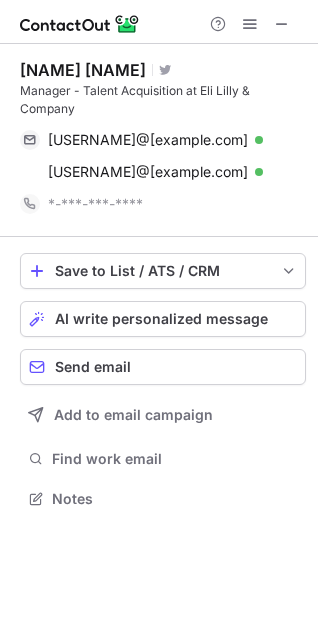 click on "This profile is restricted on the free plan. Upgrade your plan to view all profiles. Upgrade Now Manvendra Singh Visit Twitter profile Manager - Talent Acquisition at Eli Lilly & Company ysingh627@gmail.com Verified Send email Copy singh_manvendra@lilly.com Verified Send email Copy *-***-***-**** Save to List / ATS / CRM List Select Lever Connect Greenhouse Connect Salesforce Connect Hubspot Connect Bullhorn Connect Zapier (100+ Applications) Connect Request a new integration AI write personalized message Send email Add to email campaign Find work email Notes" at bounding box center (159, 319) 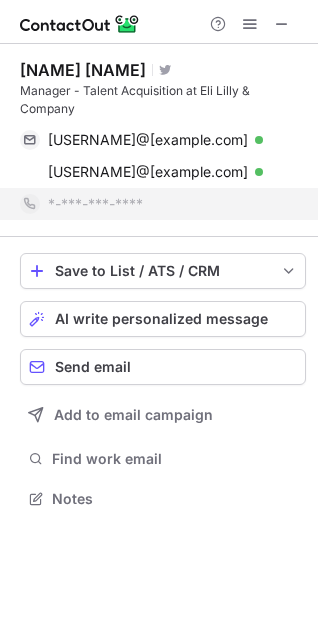 click on "*-***-***-****" at bounding box center (156, 204) 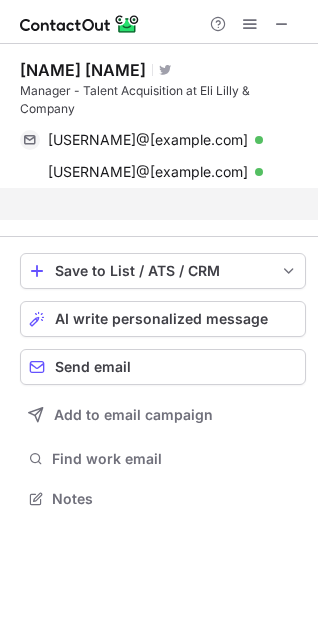 scroll, scrollTop: 453, scrollLeft: 318, axis: both 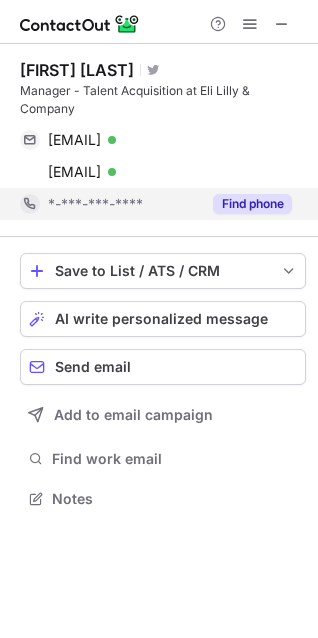 click on "*-***-***-****" at bounding box center [124, 204] 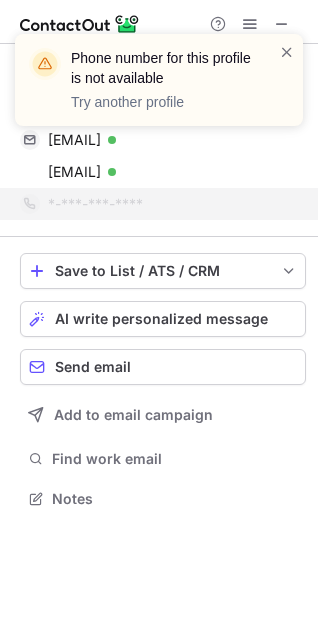 click on "Phone number for this profile is not available Try another profile" at bounding box center (151, 80) 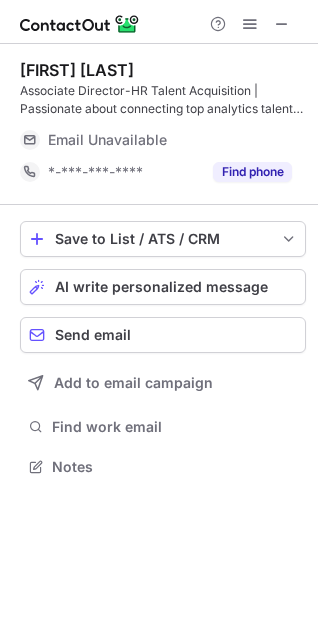 scroll, scrollTop: 453, scrollLeft: 318, axis: both 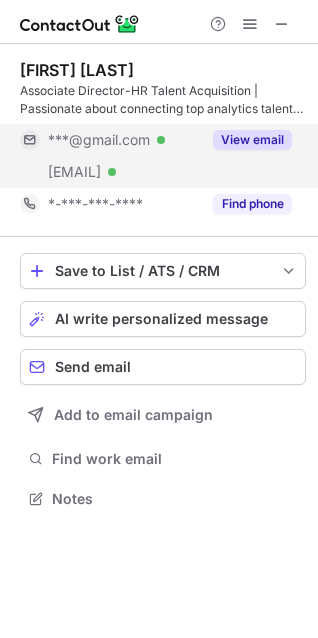 click on "***@gmail.com Verified" at bounding box center (110, 140) 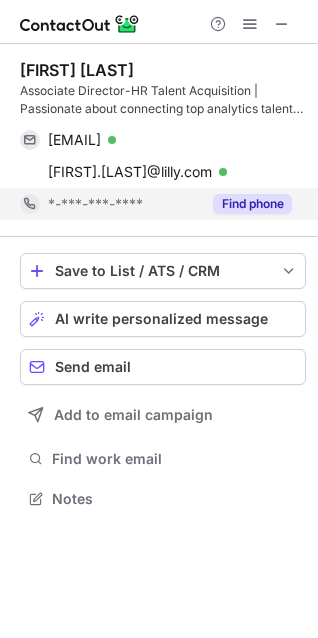 click on "*-***-***-****" at bounding box center (95, 204) 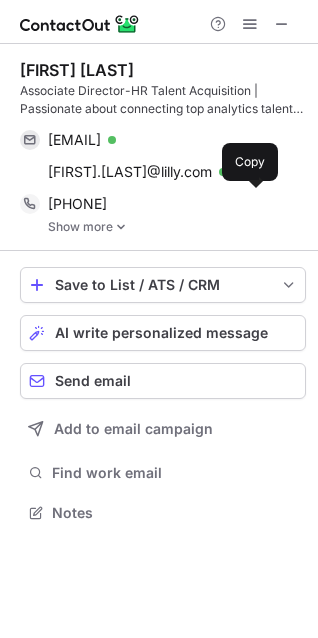 scroll, scrollTop: 10, scrollLeft: 10, axis: both 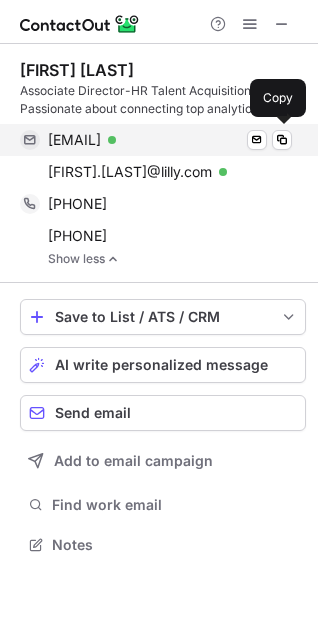 click on "shruticapri111@gmail.com" at bounding box center [74, 140] 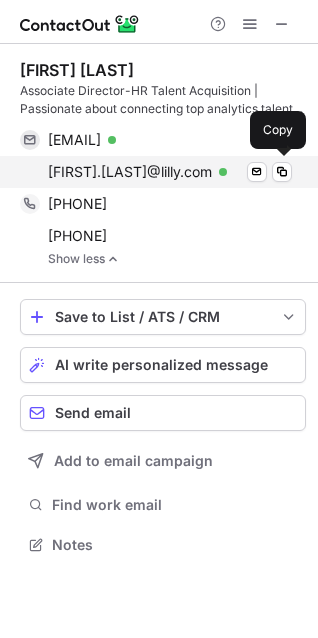 click on "shruti.mohan@lilly.com" at bounding box center (130, 172) 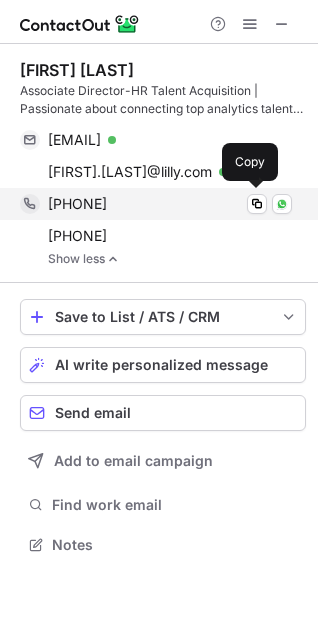 click on "+919886425237" at bounding box center (77, 204) 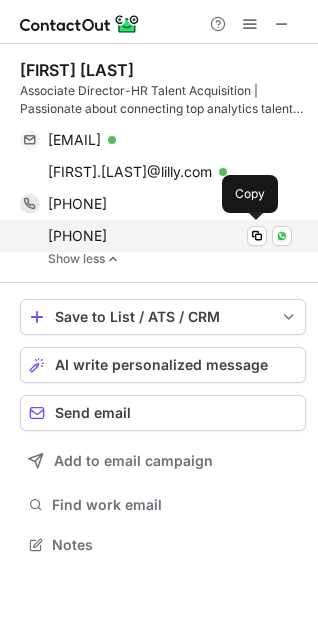 click on "+919902765633" at bounding box center (77, 236) 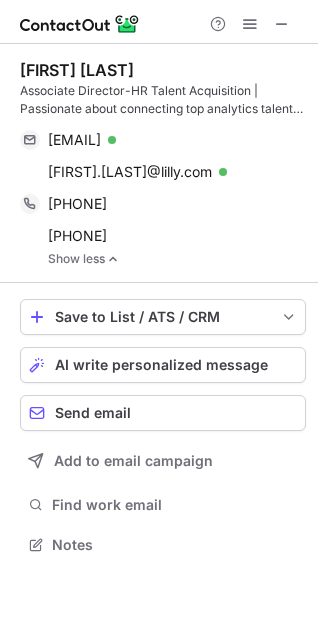 scroll, scrollTop: 435, scrollLeft: 318, axis: both 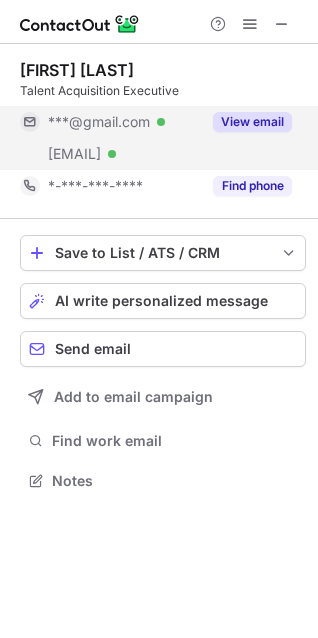 click on "***@gmail.com Verified" at bounding box center (110, 122) 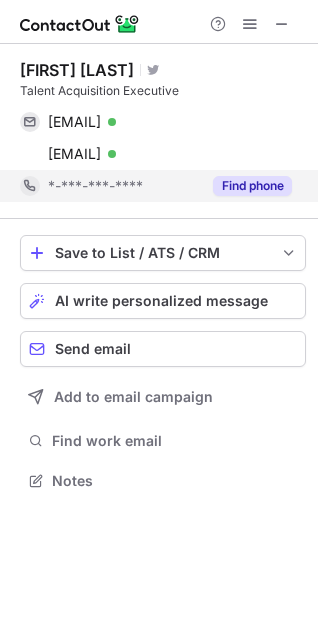 click on "*-***-***-****" at bounding box center (110, 186) 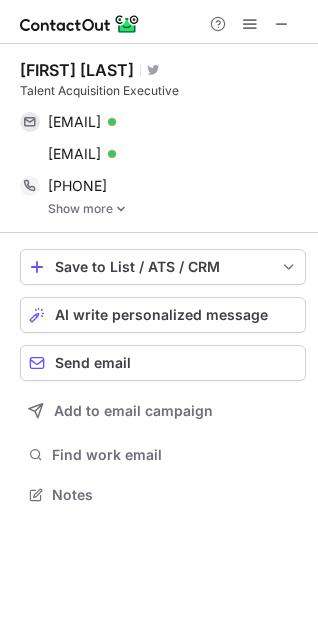scroll, scrollTop: 10, scrollLeft: 10, axis: both 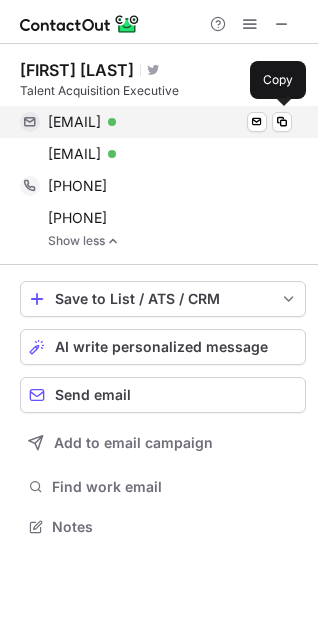 click on "mohammedfaisal40@gmail.com" at bounding box center (74, 122) 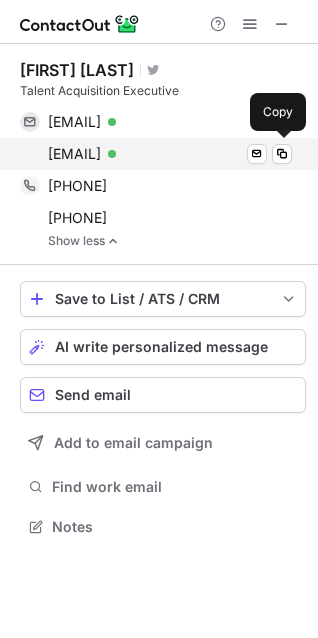 click on "s_mohammed_faisal@network.lilly.com" at bounding box center [74, 154] 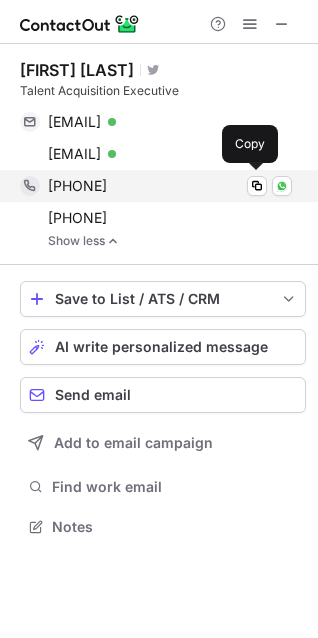 click on "+918438388831" at bounding box center [77, 186] 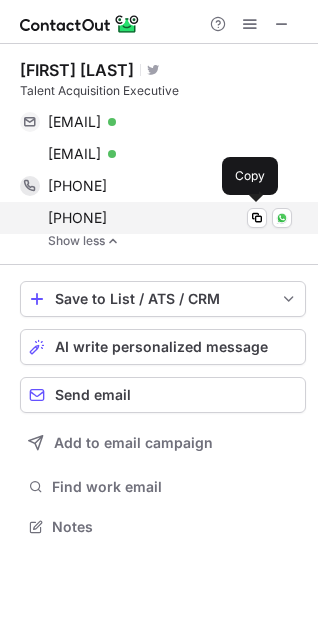 click on "+919962982166" at bounding box center (77, 218) 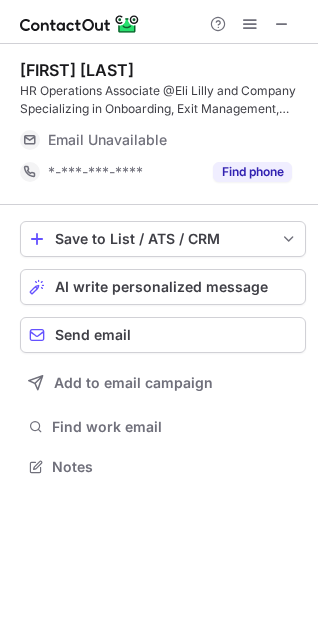 scroll, scrollTop: 10, scrollLeft: 10, axis: both 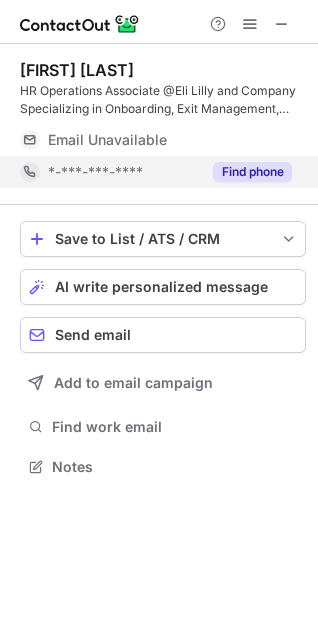 click on "*-***-***-****" at bounding box center [95, 172] 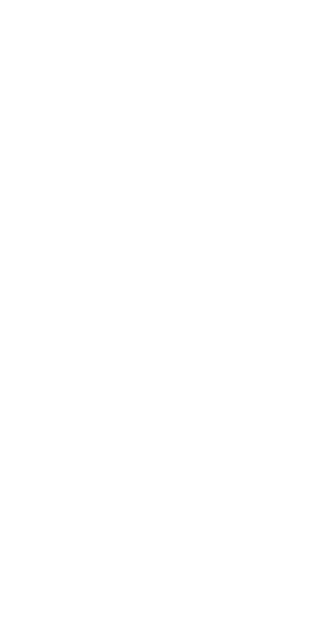 scroll, scrollTop: 0, scrollLeft: 0, axis: both 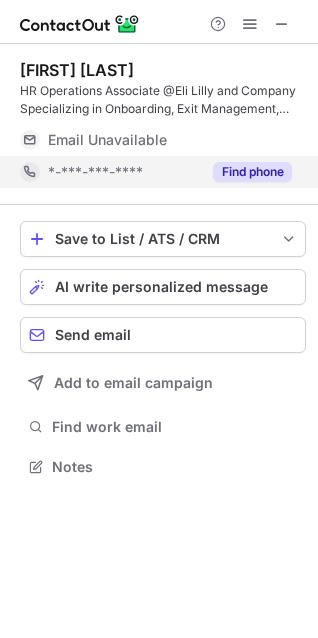 click on "Find phone" at bounding box center [252, 172] 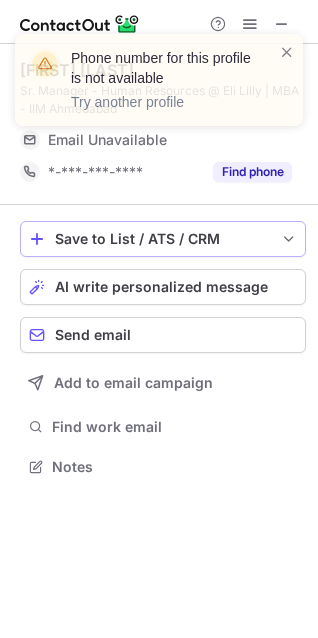 scroll, scrollTop: 453, scrollLeft: 318, axis: both 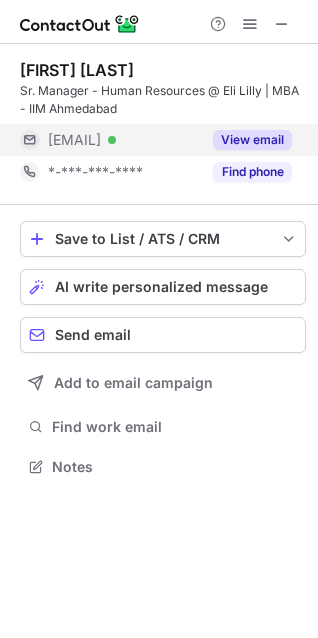 click on "***@lilly.com Verified" at bounding box center [110, 140] 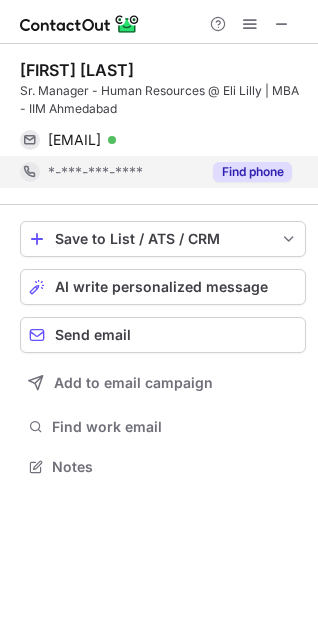 click on "*-***-***-****" at bounding box center (110, 172) 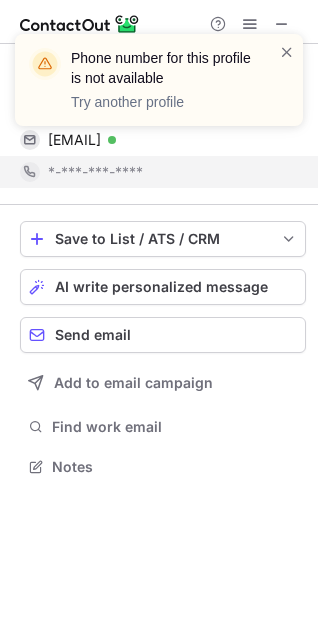 click on "Phone number for this profile is not available Try another profile" at bounding box center (159, 88) 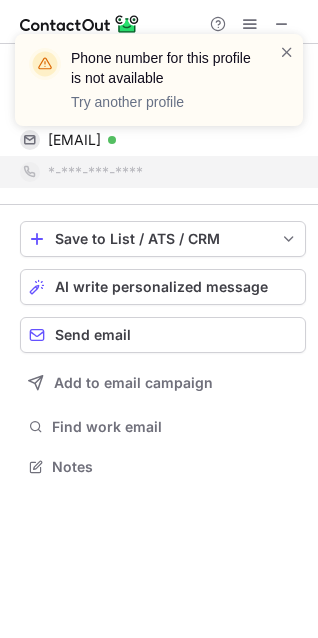 click on "Phone number for this profile is not available Try another profile" at bounding box center (159, 88) 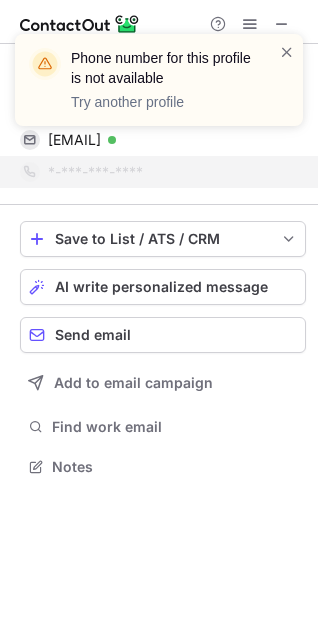 click on "Phone number for this profile is not available Try another profile" at bounding box center (159, 88) 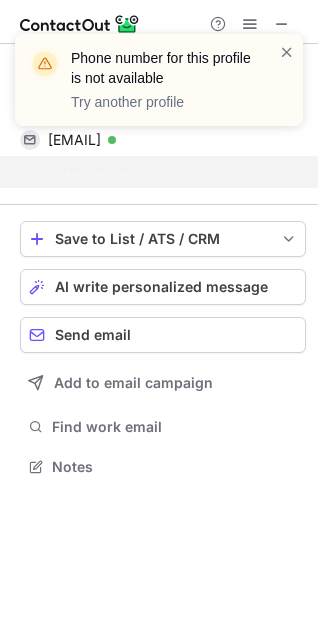 click on "Phone number for this profile is not available Try another profile" at bounding box center [159, 88] 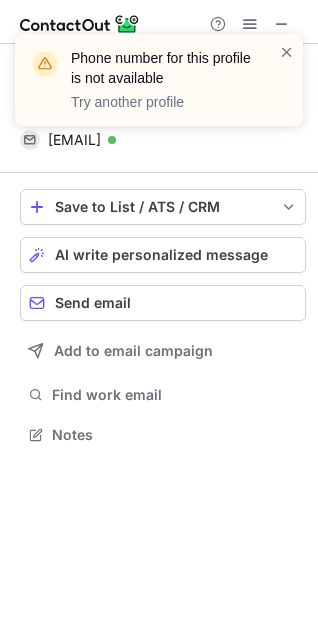 scroll, scrollTop: 421, scrollLeft: 318, axis: both 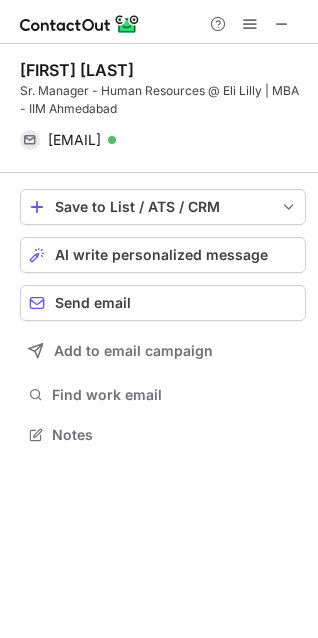 click at bounding box center [287, 52] 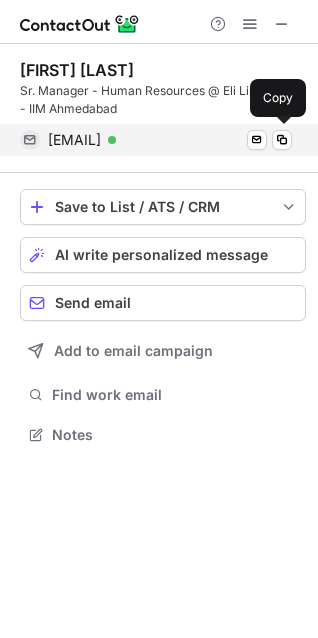 click on "suchi.chauhan@lilly.com" at bounding box center [74, 140] 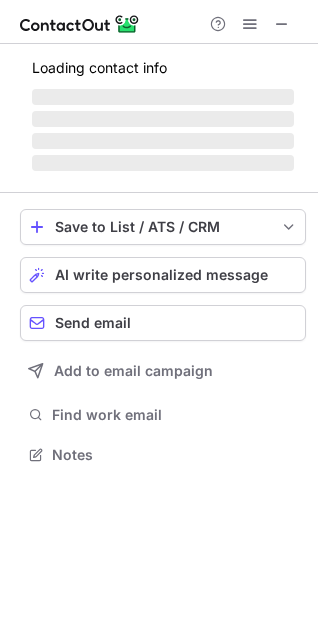 scroll, scrollTop: 435, scrollLeft: 318, axis: both 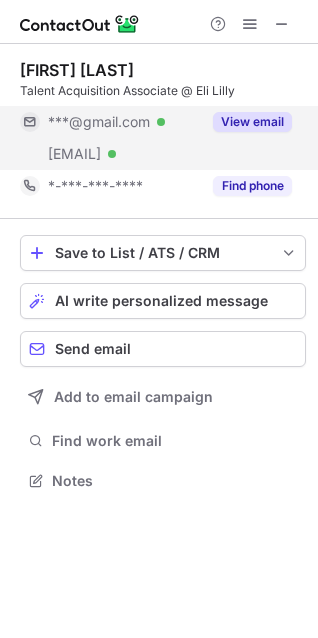 click on "***@gmail.com" at bounding box center [99, 122] 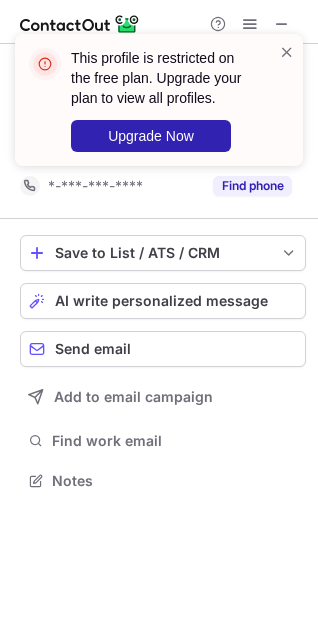 click on "This profile is restricted on the free plan. Upgrade your plan to view all profiles. Upgrade Now" at bounding box center (159, 108) 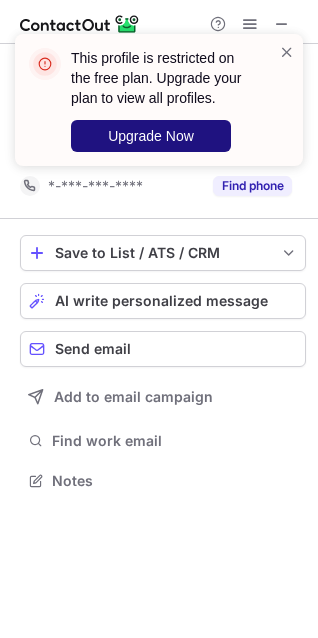 click on "Upgrade Now" at bounding box center (151, 136) 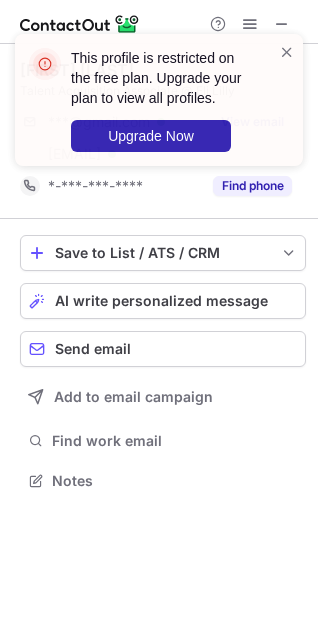 scroll, scrollTop: 10, scrollLeft: 10, axis: both 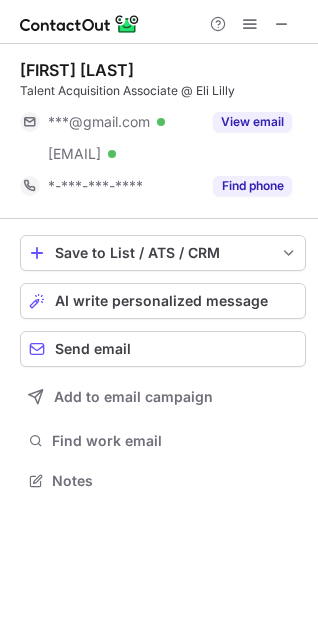 click on "Upgrade Now" at bounding box center [151, 136] 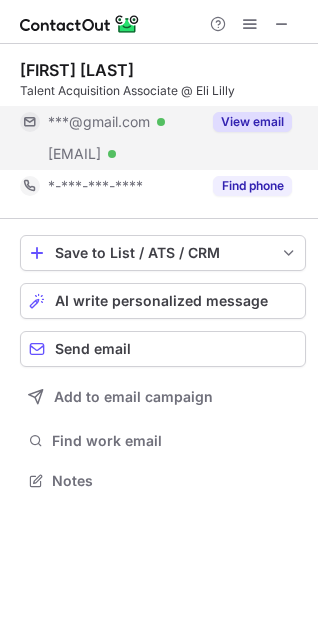 click on "***@gmail.com Verified" at bounding box center (124, 122) 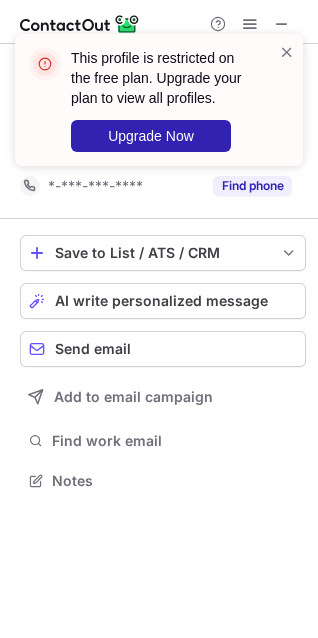 click on "Prakriti Sharma Talent Acquisition Associate @ Eli Lilly ***@gmail.com Verified ***@network.lilly.com Verified View email *-***-***-**** Find phone" at bounding box center [163, 131] 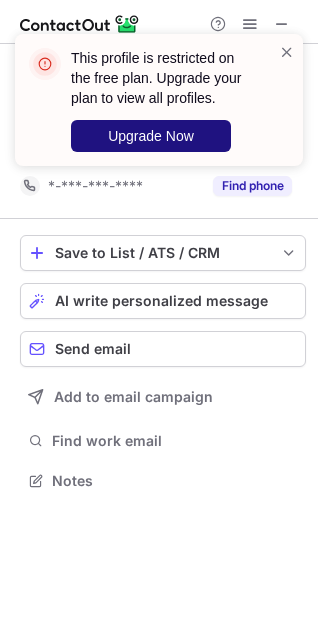 click on "Upgrade Now" at bounding box center [151, 136] 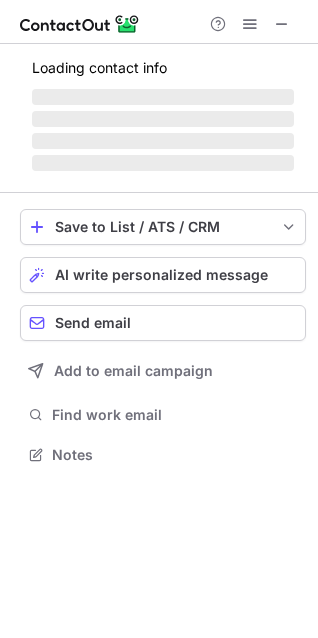 scroll, scrollTop: 10, scrollLeft: 10, axis: both 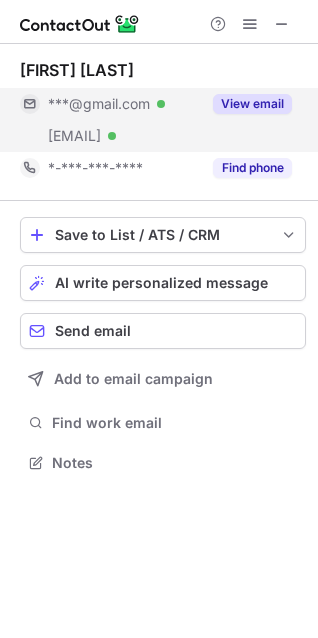 click on "***@network.lilly.com" at bounding box center (74, 136) 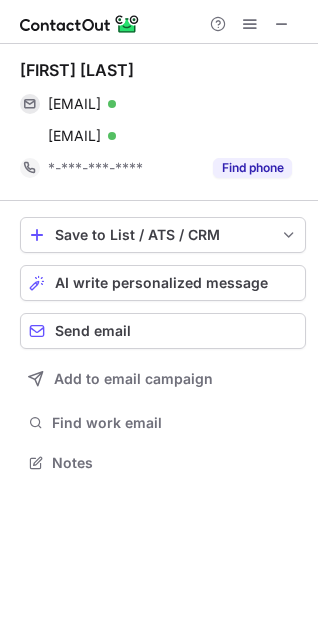 click on "Prakriti Sharma prakriti2498@gmail.com Verified Send email Copy prakriti@network.lilly.com Verified Send email Copy *-***-***-**** Find phone" at bounding box center (163, 122) 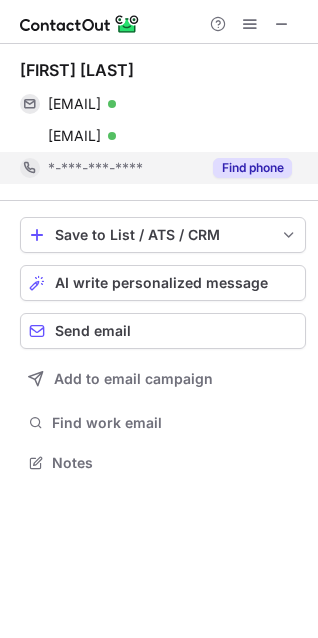 click on "*-***-***-****" at bounding box center (95, 168) 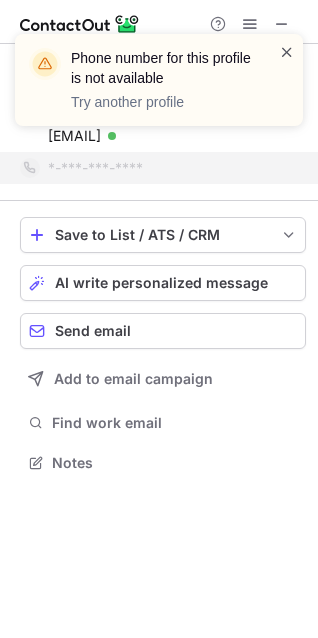 click at bounding box center [287, 52] 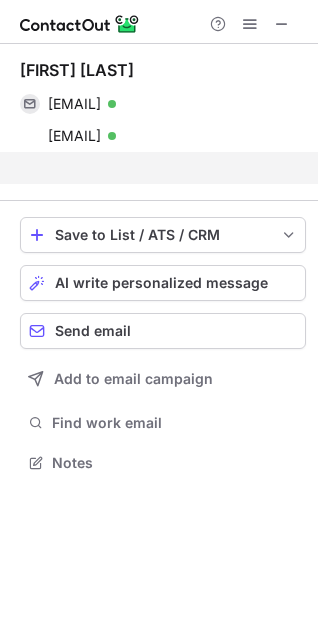 scroll, scrollTop: 417, scrollLeft: 318, axis: both 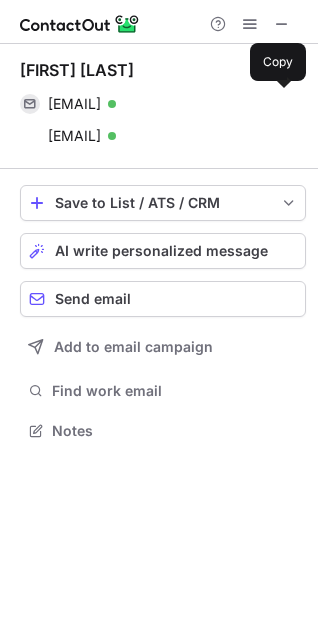click on "prakriti2498@gmail.com" at bounding box center (74, 104) 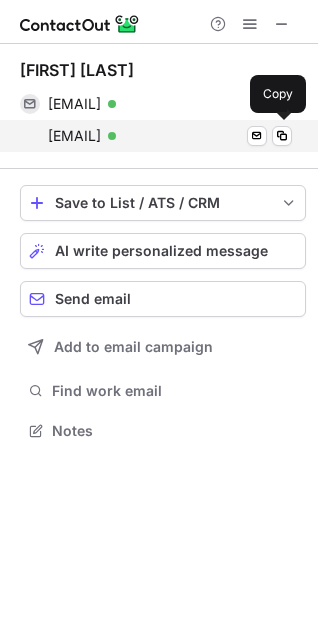 click on "prakriti@network.lilly.com" at bounding box center (74, 136) 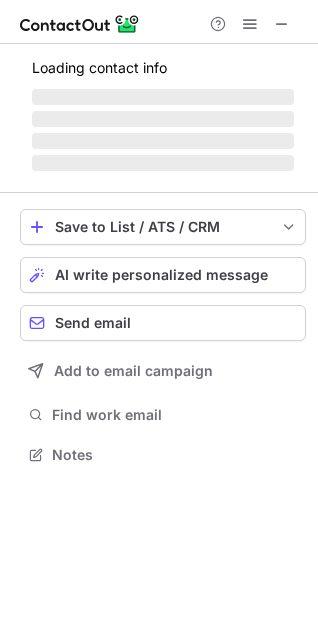 scroll, scrollTop: 435, scrollLeft: 318, axis: both 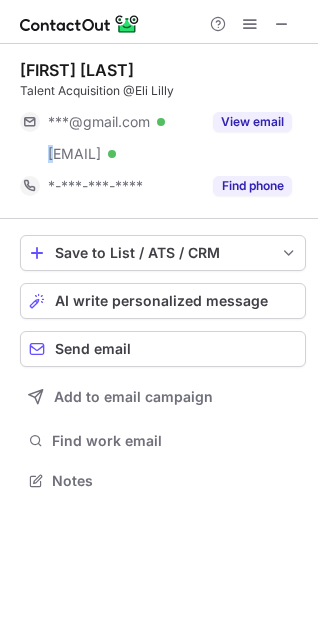 click on "***@network.lilly.com Verified" at bounding box center (110, 154) 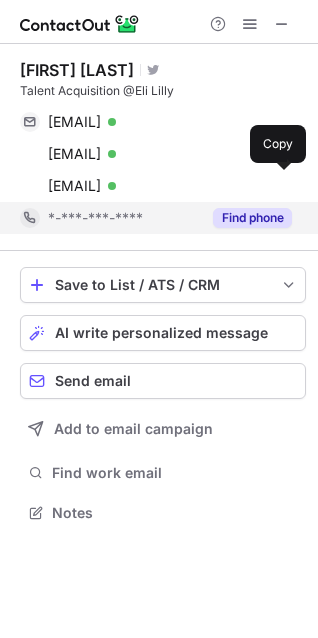 scroll, scrollTop: 10, scrollLeft: 10, axis: both 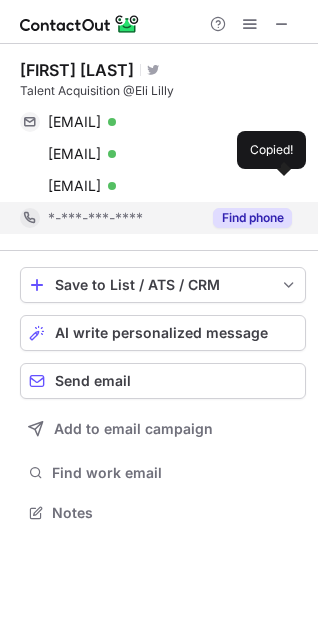 click on "*-***-***-****" at bounding box center (95, 218) 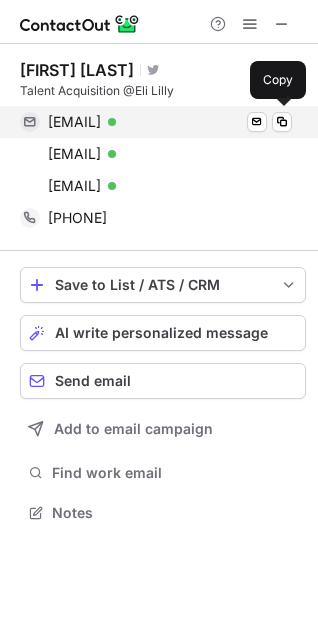 click on "hrcorrectchoice@gmail.com" at bounding box center (74, 122) 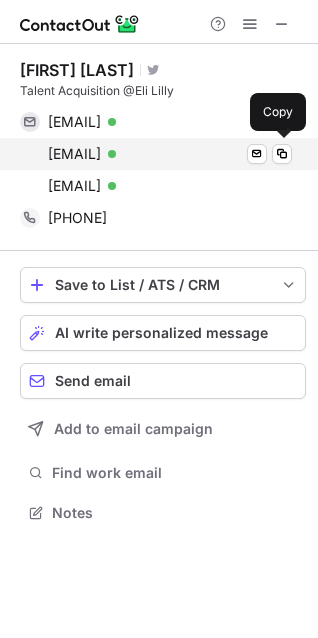 click on "himaramesh28897@gmail.com" at bounding box center [74, 154] 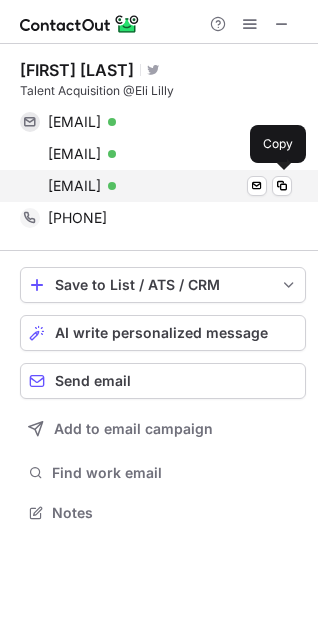 click on "hima.ramesh@network.lilly.com Verified Send email Copy" at bounding box center [156, 186] 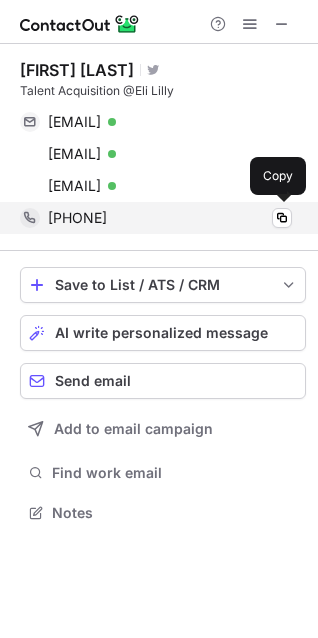 click on "+919551238290" at bounding box center (77, 218) 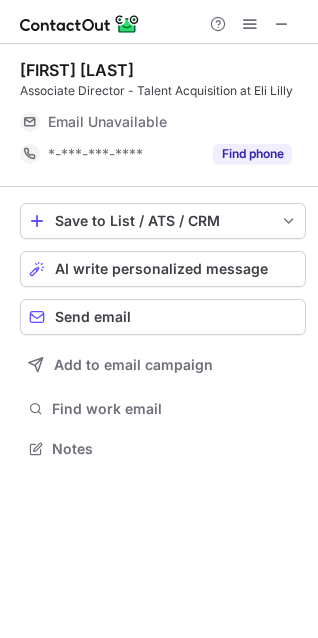 scroll, scrollTop: 441, scrollLeft: 318, axis: both 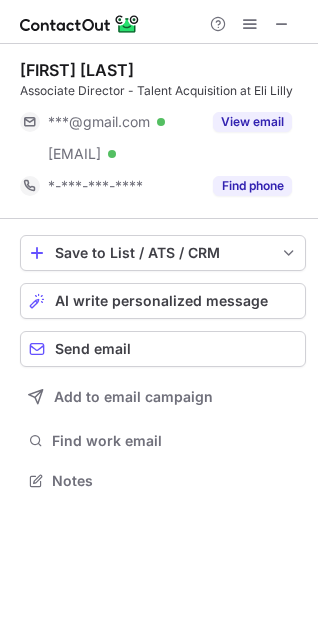click on "***@gmail.com Verified" at bounding box center [110, 122] 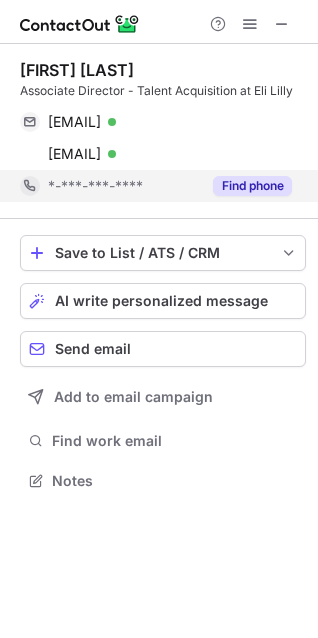 click on "*-***-***-****" at bounding box center [110, 186] 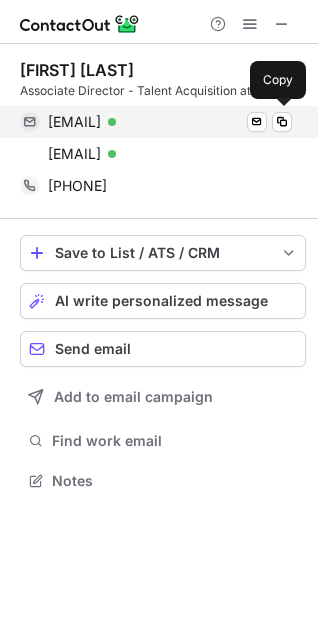 click on "sureshkolahalam@gmail.com" at bounding box center [74, 122] 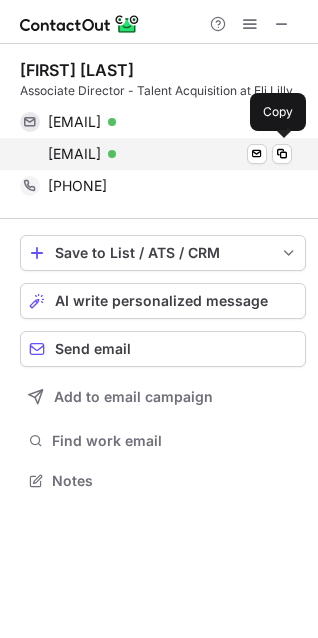 click on "suresh.kolahalam@lilly.com Verified Send email Copy" at bounding box center [156, 154] 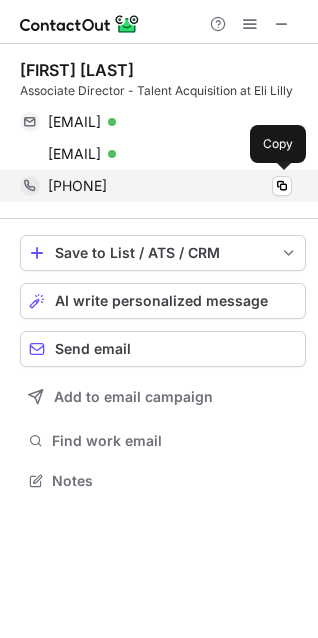 click on "+917673920477" at bounding box center [77, 186] 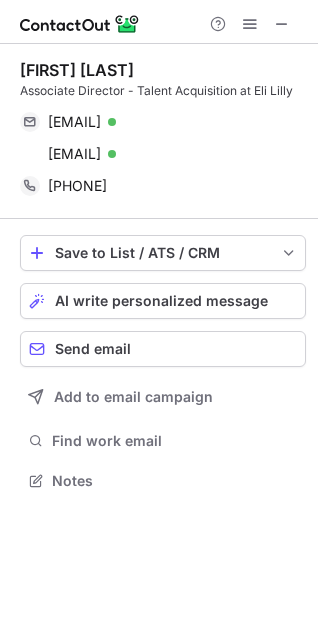 scroll, scrollTop: 435, scrollLeft: 318, axis: both 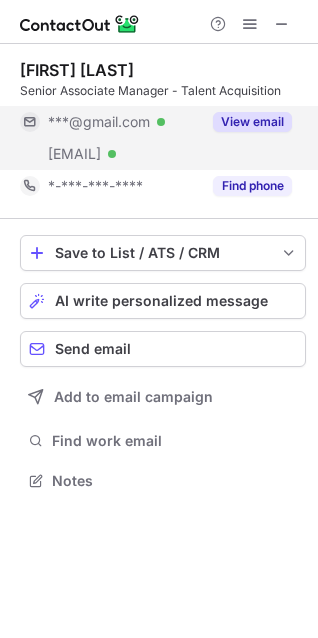 click on "***@gmail.com Verified" at bounding box center (124, 122) 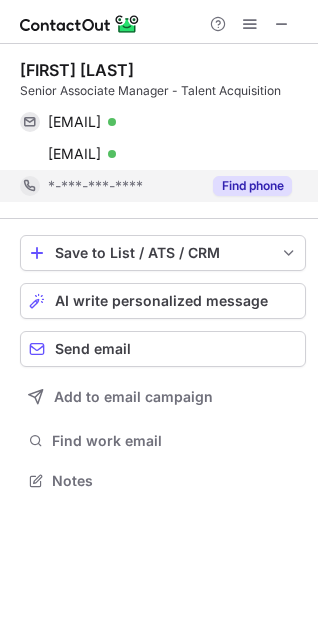 click on "*-***-***-****" at bounding box center [95, 186] 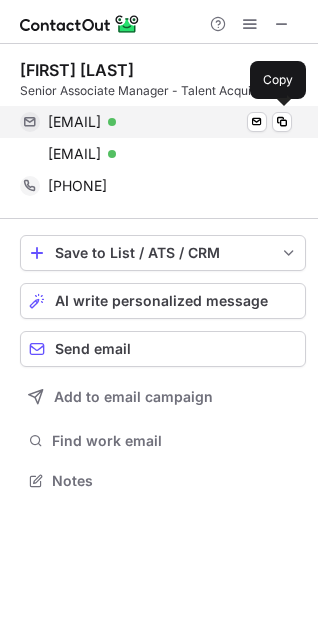 click on "priyashuklapsit@gmail.com Verified Send email Copy" at bounding box center [156, 122] 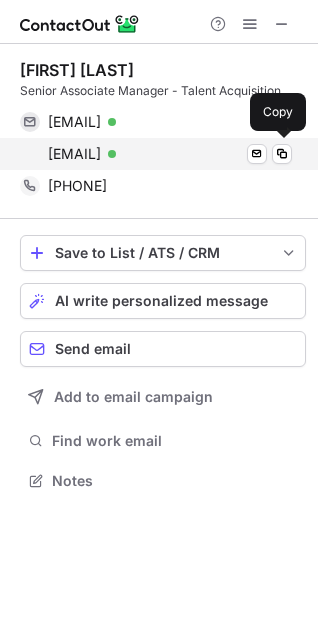 click on "priya.shukla1@network.lilly.com" at bounding box center [74, 154] 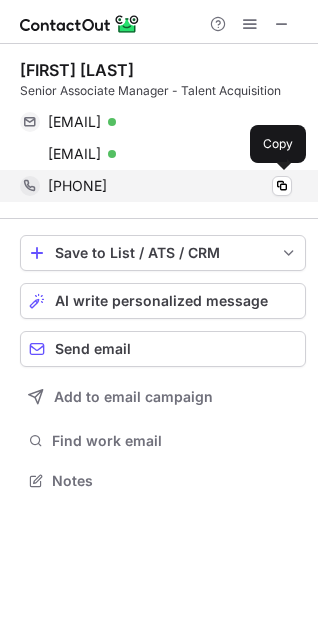 click on "+916519988616 Copy" at bounding box center (156, 186) 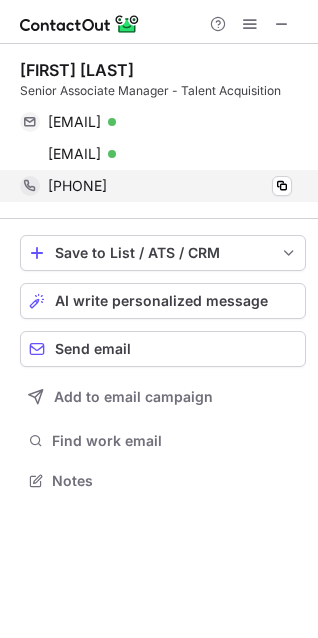 scroll, scrollTop: 453, scrollLeft: 318, axis: both 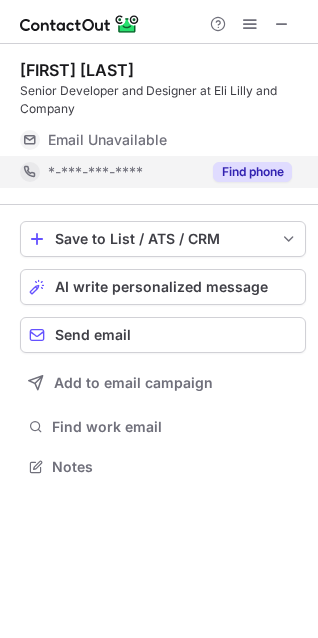 click on "*-***-***-****" at bounding box center [95, 172] 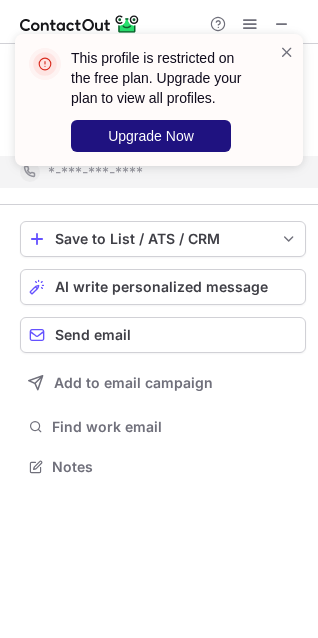 click on "Upgrade Now" at bounding box center (151, 136) 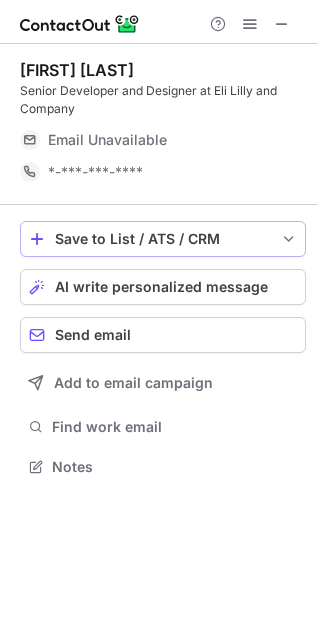 scroll, scrollTop: 10, scrollLeft: 10, axis: both 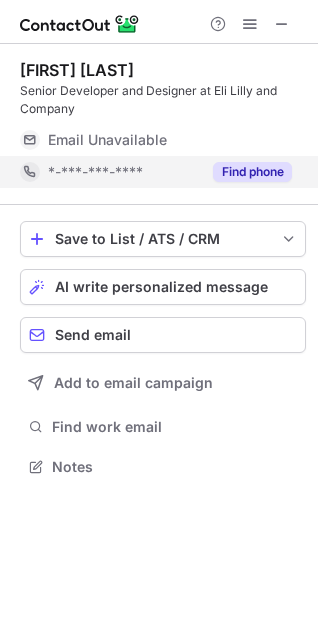 click on "*-***-***-****" at bounding box center (110, 172) 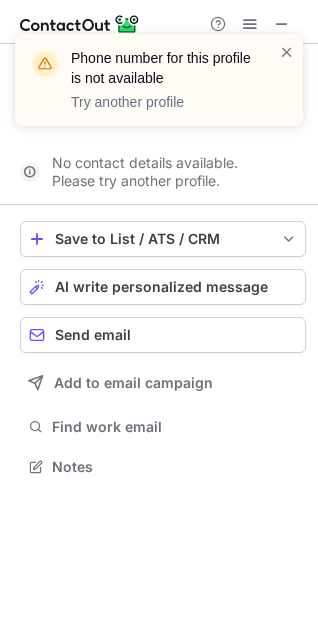 scroll, scrollTop: 421, scrollLeft: 318, axis: both 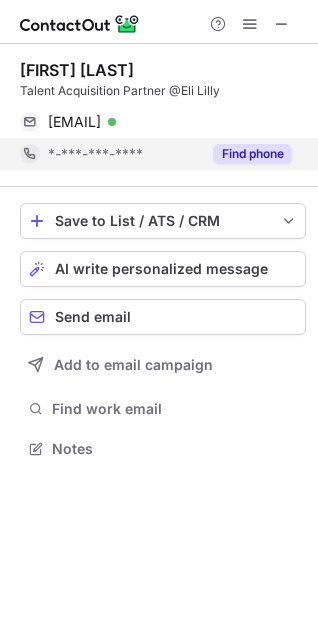 click on "*-***-***-****" at bounding box center [95, 154] 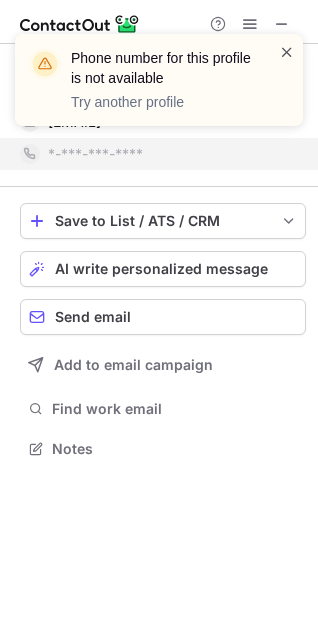 click at bounding box center (287, 52) 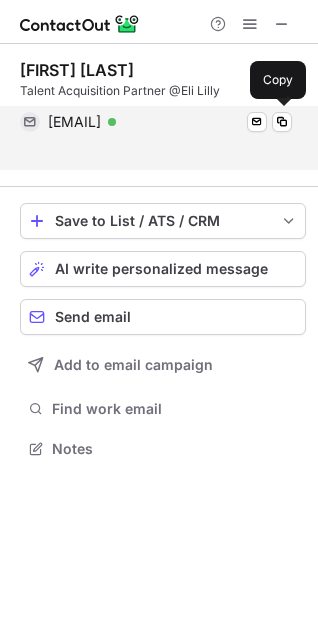 scroll, scrollTop: 403, scrollLeft: 318, axis: both 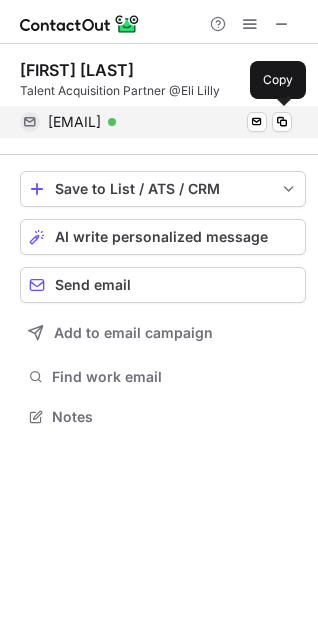 click on "[EMAIL]" at bounding box center [74, 122] 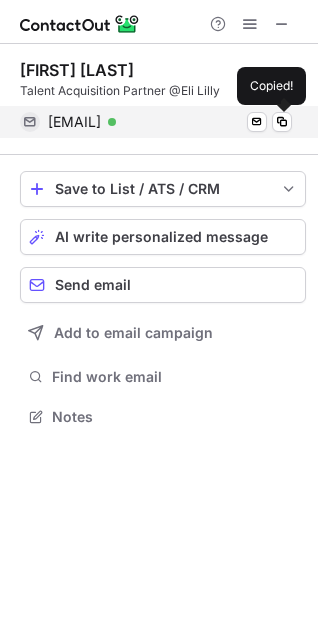 click on "[EMAIL]" at bounding box center (74, 122) 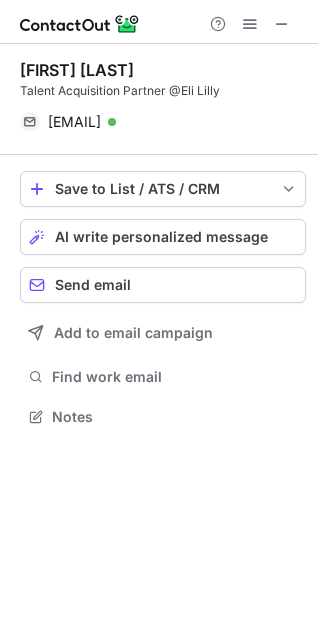 scroll, scrollTop: 435, scrollLeft: 318, axis: both 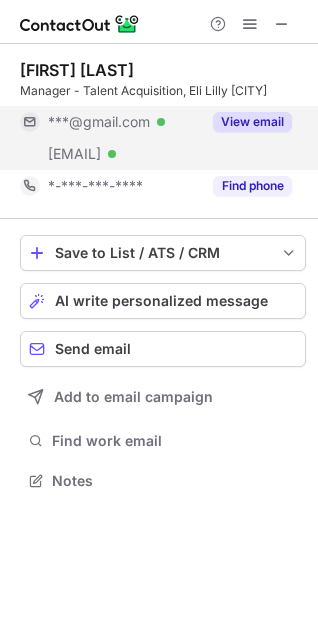 click on "***@gmail.com Verified" at bounding box center [110, 122] 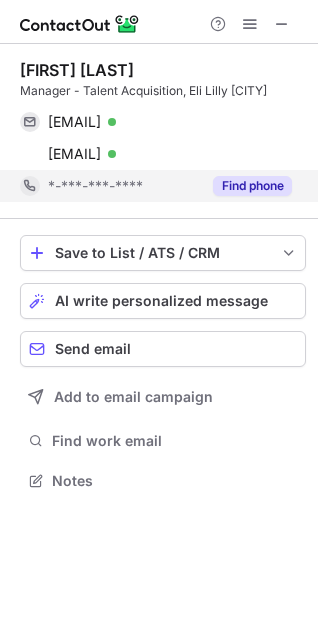click on "*-***-***-****" at bounding box center (95, 186) 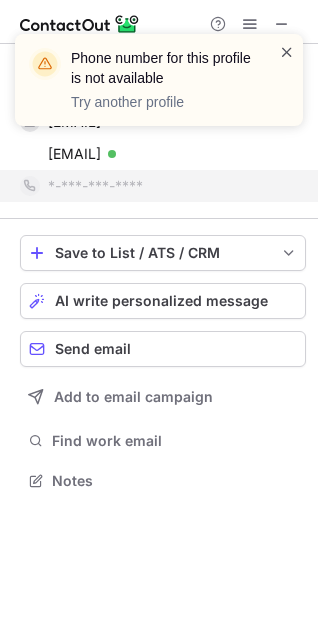 click at bounding box center (287, 52) 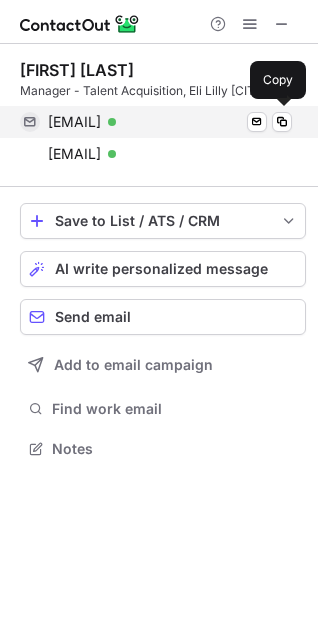 scroll, scrollTop: 435, scrollLeft: 318, axis: both 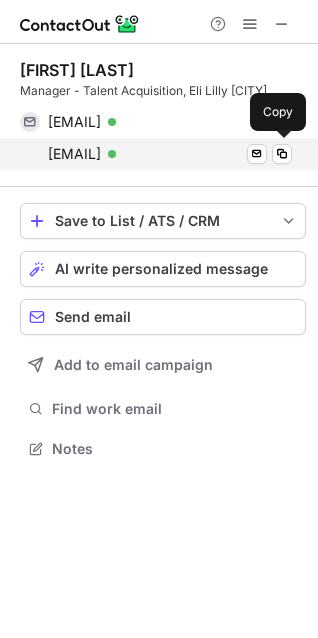 click on "[EMAIL]" at bounding box center [74, 154] 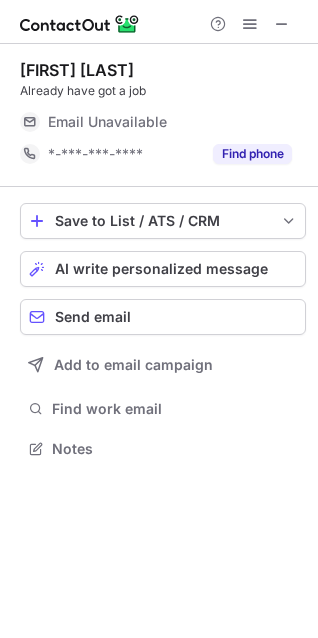 scroll, scrollTop: 435, scrollLeft: 318, axis: both 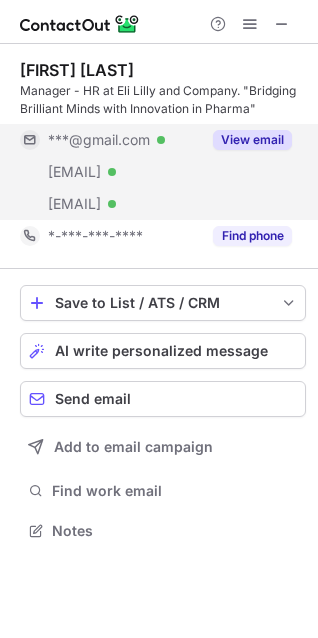 click on "[EMAIL]" at bounding box center (110, 172) 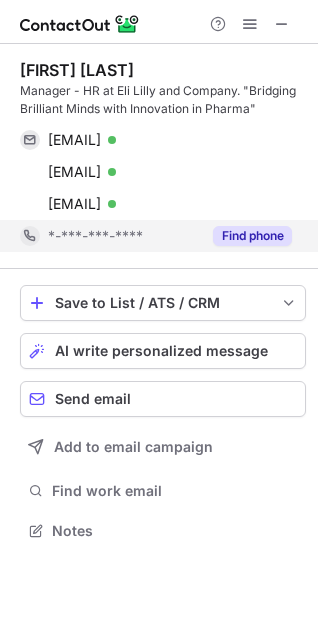 click on "*-***-***-****" at bounding box center (95, 236) 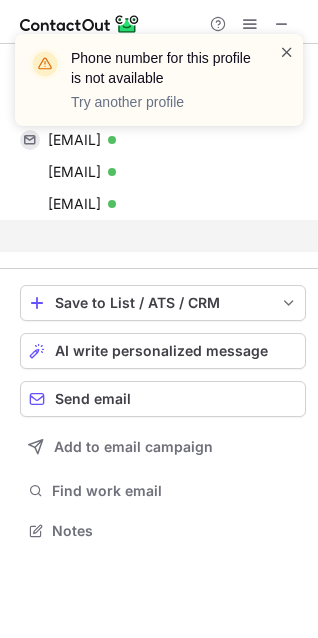 scroll, scrollTop: 485, scrollLeft: 318, axis: both 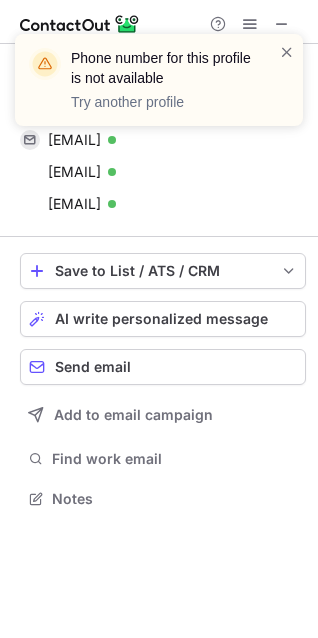 click on "Phone number for this profile is not available Try another profile" at bounding box center (159, 88) 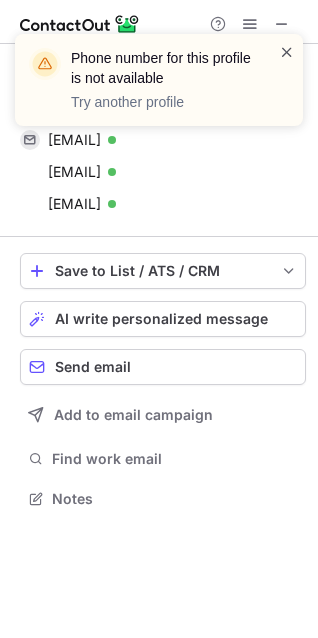 click at bounding box center (287, 52) 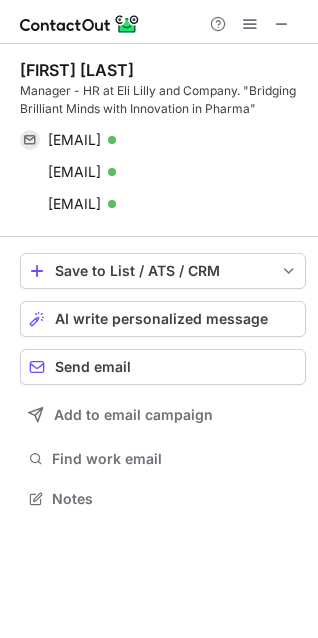 click on "Phone number for this profile is not available Try another profile [FIRST] [LAST] Manager - HR at Eli Lilly and Company.
"Bridging Brilliant Minds with Innovation in Pharma" [EMAIL] Verified Send email Copy [EMAIL] Verified Send email Copy [EMAIL] Verified Send email Copy Save to List / ATS / CRM List Select Lever Connect Greenhouse Connect Salesforce Connect Hubspot Connect Bullhorn Connect Zapier (100+ Applications) Connect Request a new integration AI write personalized message Send email Add to email campaign Find work email Notes" at bounding box center (159, 319) 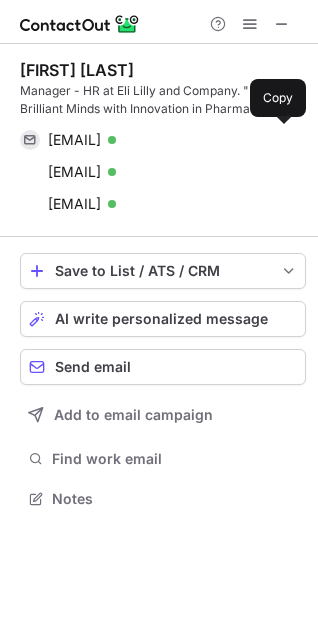 click on "[EMAIL]" at bounding box center [74, 140] 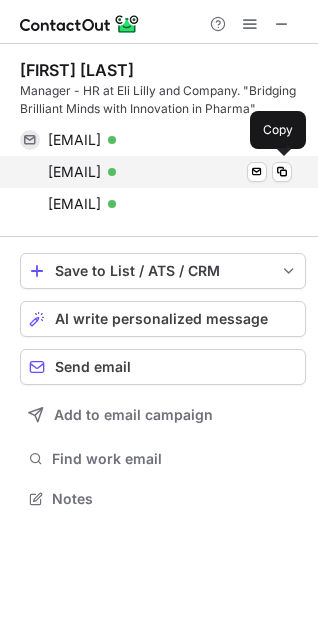 click on "[EMAIL]" at bounding box center (74, 172) 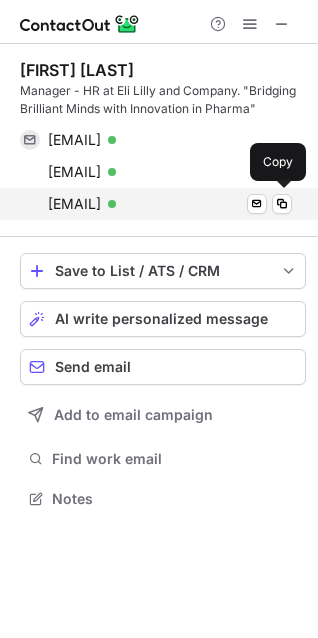click on "chaki_sucharita@lilly.com Verified Send email Copy" at bounding box center (156, 204) 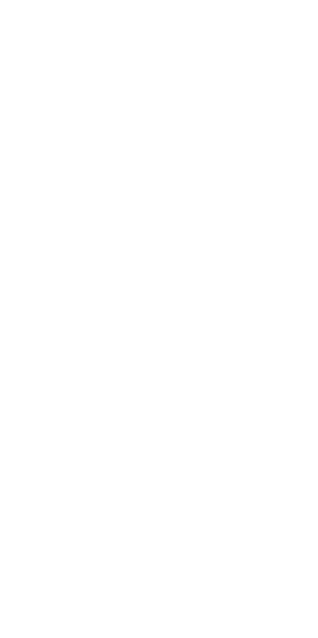 scroll, scrollTop: 0, scrollLeft: 0, axis: both 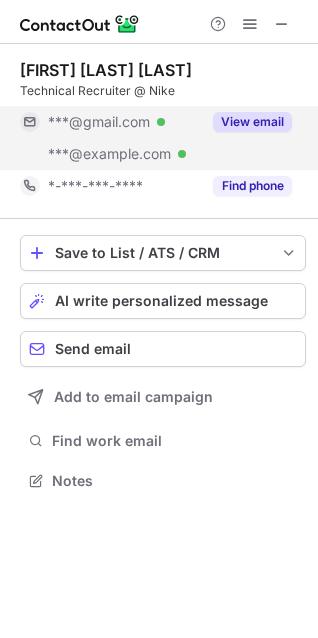 click on "***@example.com Verified" at bounding box center (110, 154) 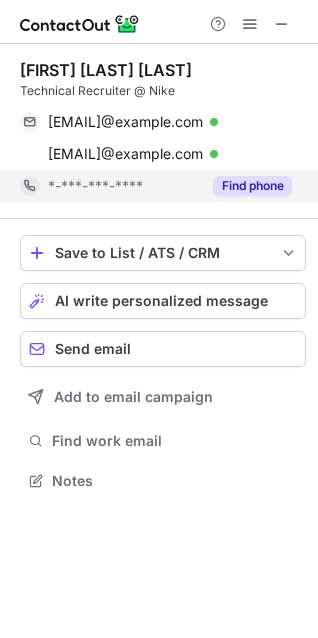 click on "*-***-***-****" at bounding box center [95, 186] 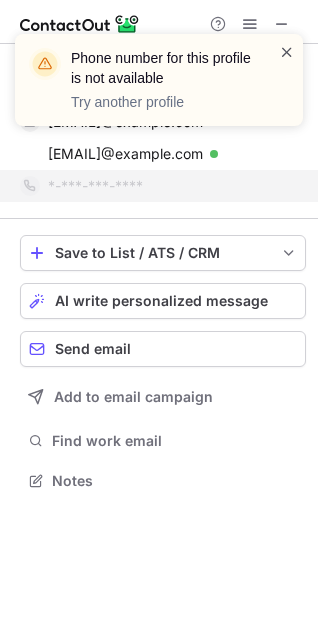 click at bounding box center [287, 52] 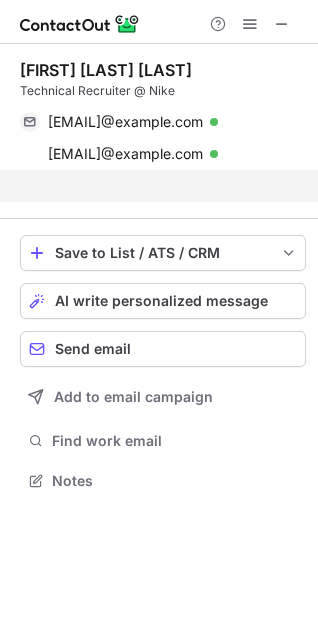 click on "Phone number for this profile is not available Try another profile" at bounding box center (159, 88) 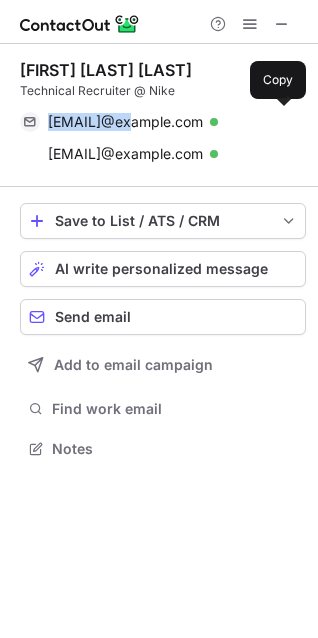click on "reshmamary@gmail.com" at bounding box center (125, 122) 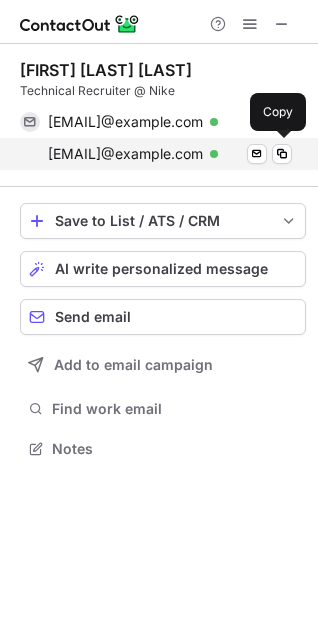 click on "reshma.francis@nike.com Verified Send email Copy" at bounding box center (156, 154) 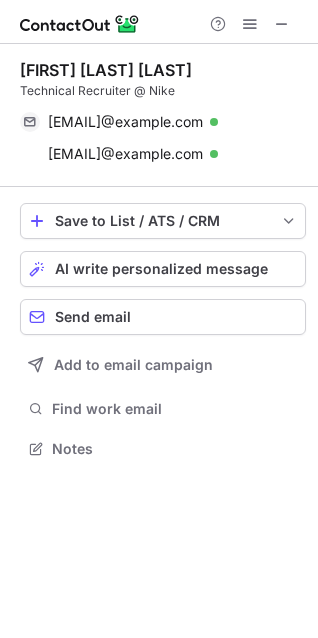 scroll, scrollTop: 441, scrollLeft: 318, axis: both 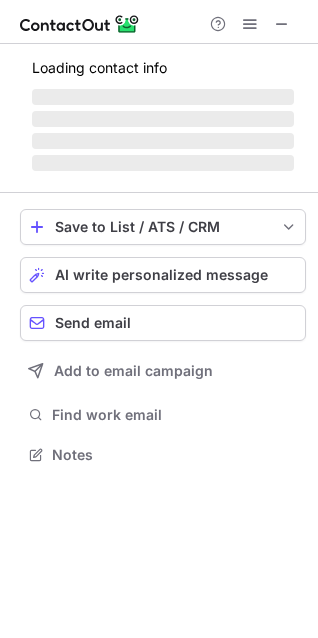 click on "‌ ‌ ‌ ‌" at bounding box center [163, 130] 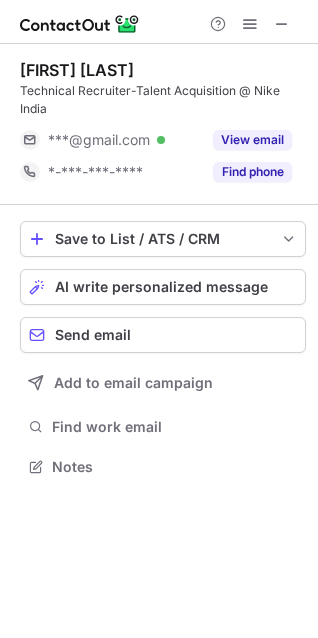 click on "***@gmail.com Verified" at bounding box center [110, 140] 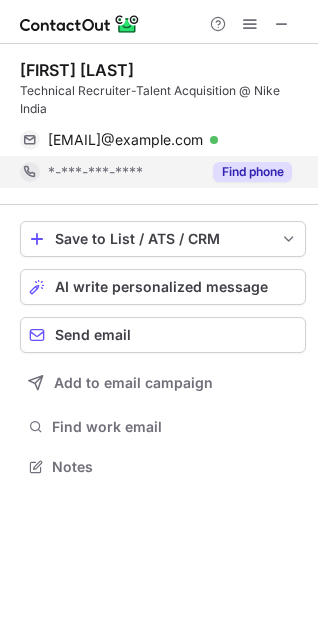 click on "*-***-***-****" at bounding box center [95, 172] 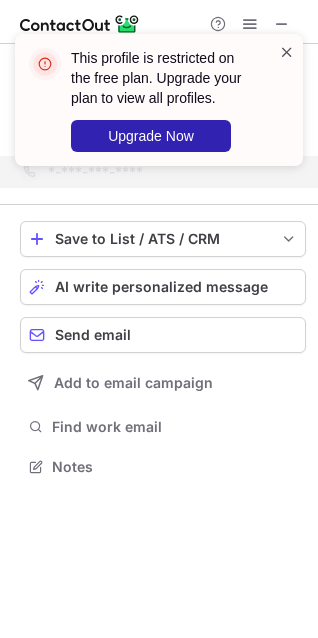 click at bounding box center (287, 52) 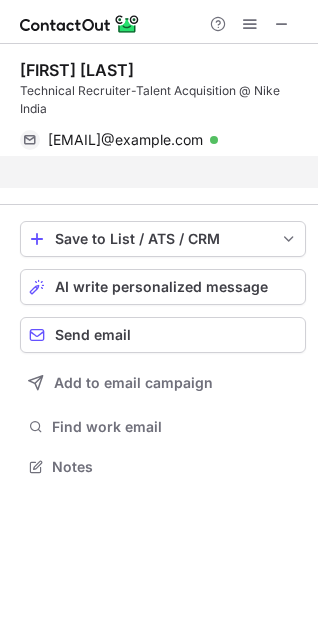 scroll, scrollTop: 421, scrollLeft: 318, axis: both 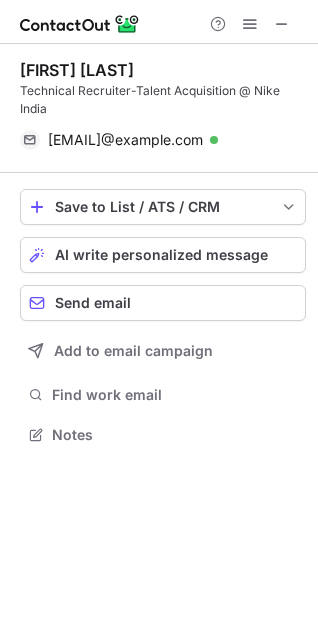 click on "This profile is restricted on the free plan. Upgrade your plan to view all profiles. Upgrade Now Deepika S Technical Recruiter-Talent Acquisition @ Nike India deepujsr3@gmail.com Verified Send email Copy Save to List / ATS / CRM List Select Lever Connect Greenhouse Connect Salesforce Connect Hubspot Connect Bullhorn Connect Zapier (100+ Applications) Connect Request a new integration AI write personalized message Send email Add to email campaign Find work email Notes" at bounding box center (159, 319) 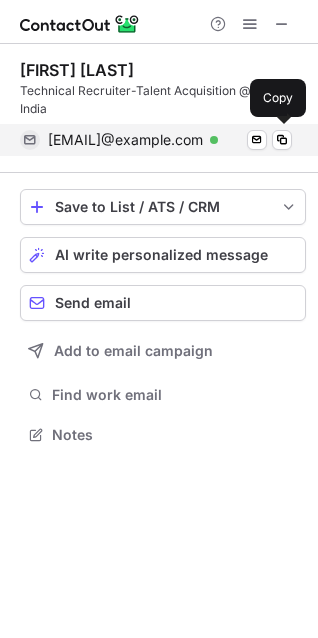 click on "deepujsr3@gmail.com" at bounding box center [125, 140] 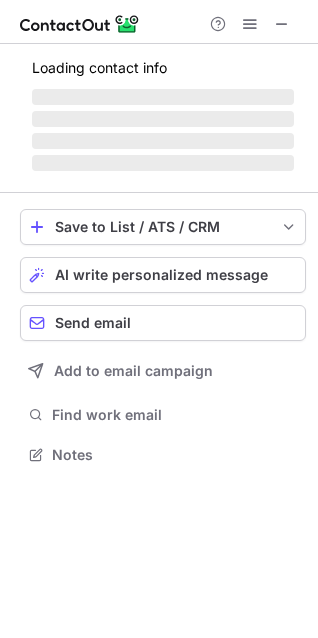 scroll, scrollTop: 441, scrollLeft: 318, axis: both 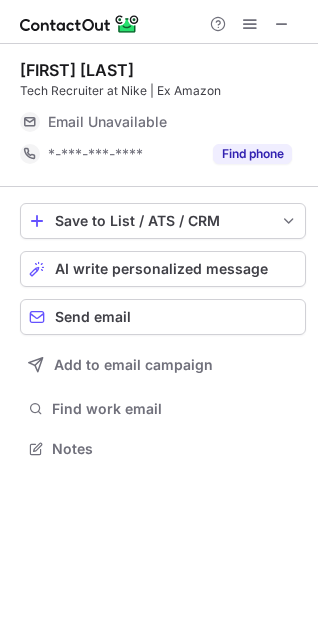 click on "*-***-***-****" at bounding box center [124, 154] 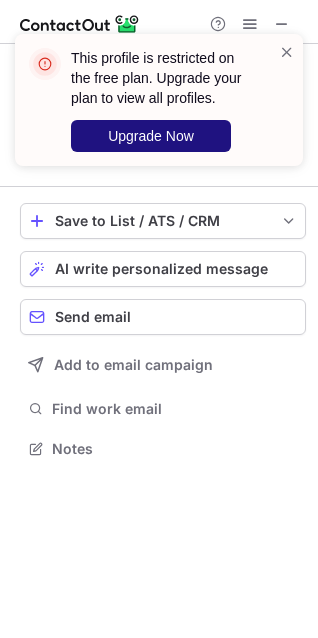 click on "Upgrade Now" at bounding box center (151, 136) 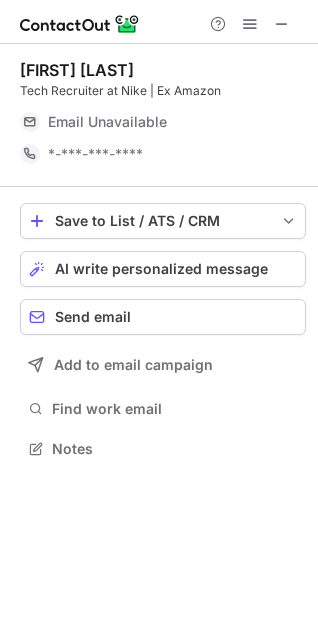 scroll, scrollTop: 10, scrollLeft: 10, axis: both 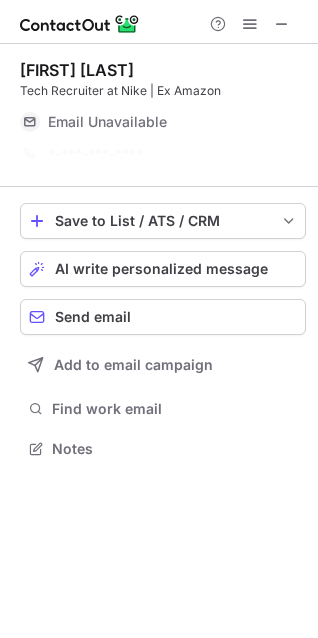 click on "Email Unavailable" at bounding box center [107, 122] 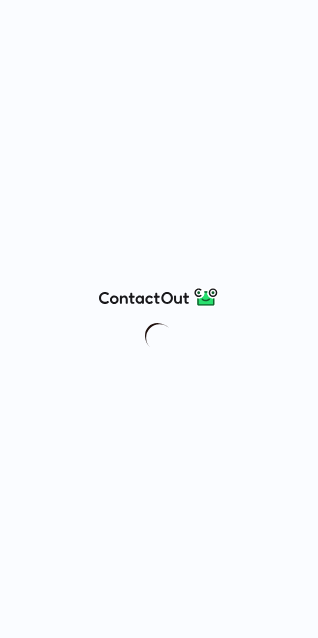 scroll, scrollTop: 0, scrollLeft: 0, axis: both 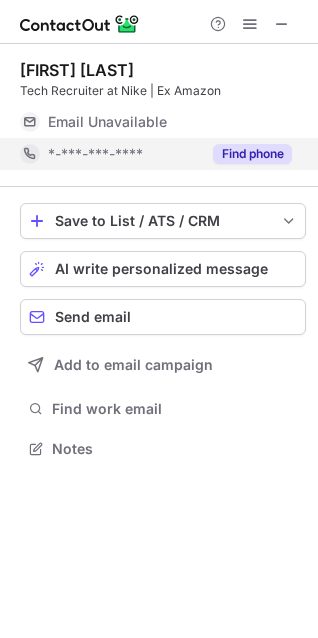 click on "*-***-***-****" at bounding box center [110, 154] 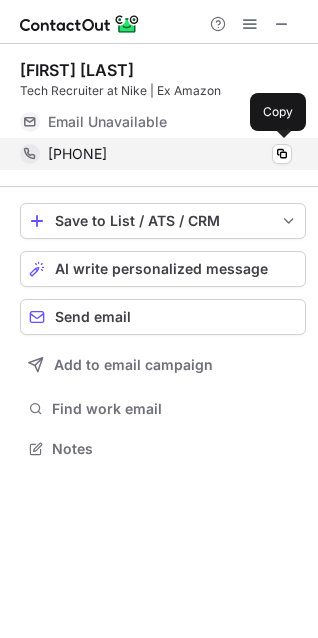 click on "[PHONE]" at bounding box center [77, 154] 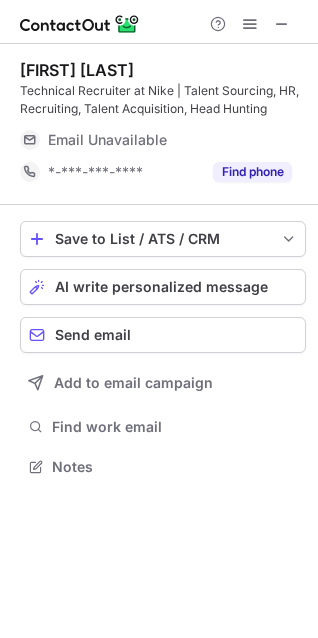 scroll, scrollTop: 453, scrollLeft: 318, axis: both 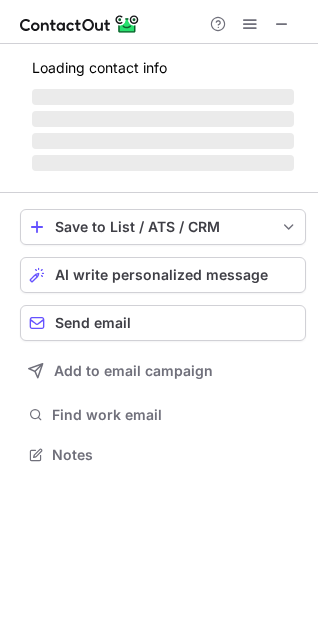 click on "‌" at bounding box center [163, 141] 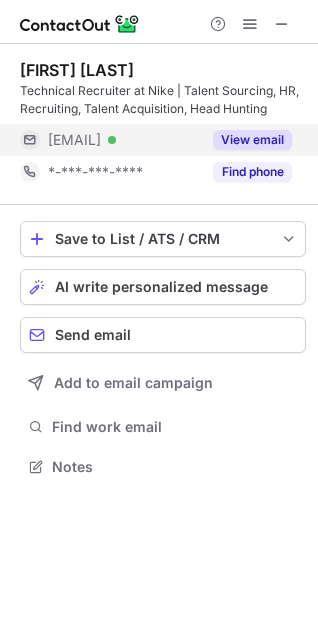 click on "[EMAIL]" at bounding box center [74, 140] 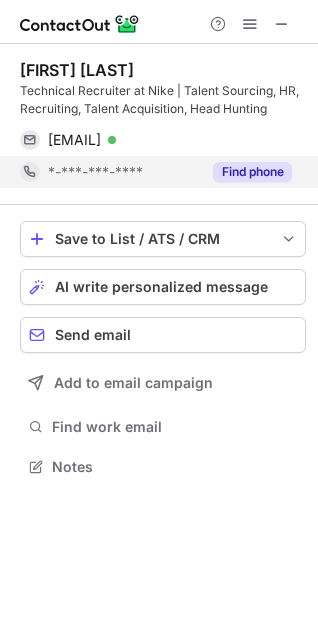 click on "*-***-***-****" at bounding box center (95, 172) 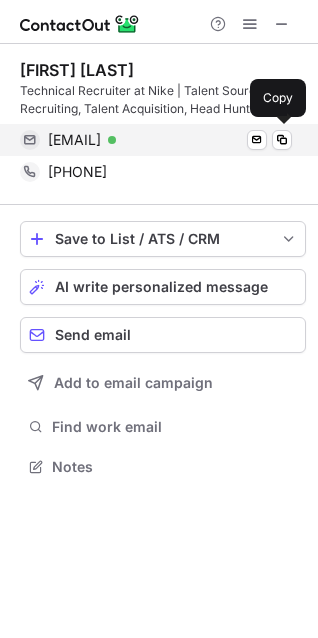 click on "[EMAIL]" at bounding box center [74, 140] 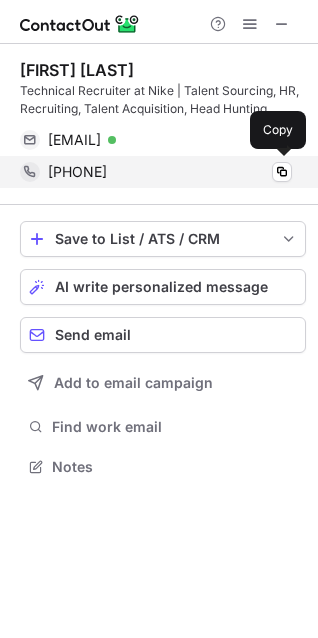 click on "[PHONE]" at bounding box center [77, 172] 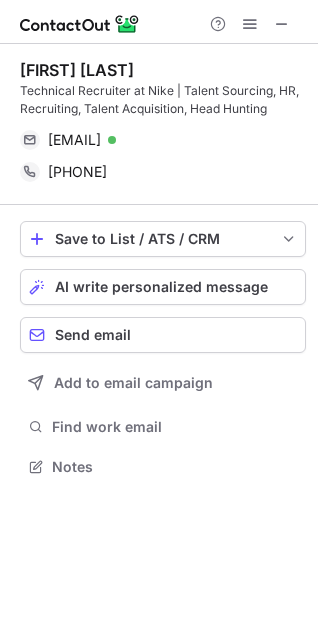 scroll, scrollTop: 441, scrollLeft: 318, axis: both 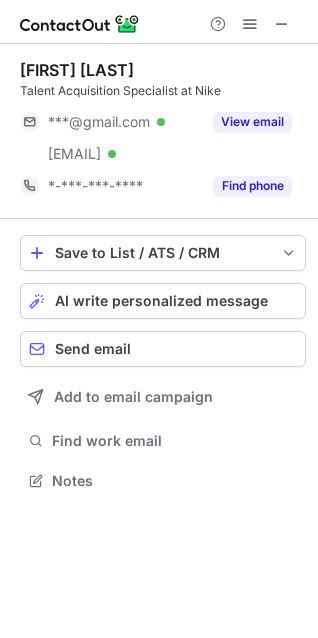click on "***@gmail.com Verified" at bounding box center (110, 122) 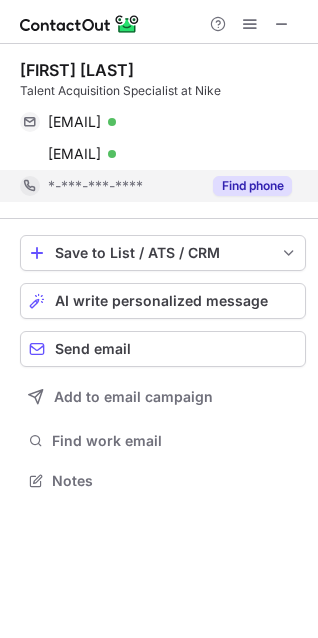 click on "*-***-***-****" at bounding box center [95, 186] 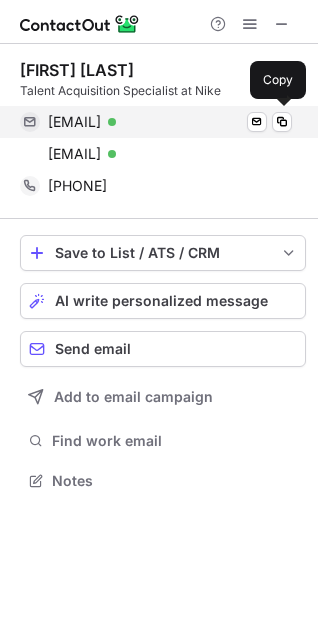 click on "[EMAIL]" at bounding box center [74, 122] 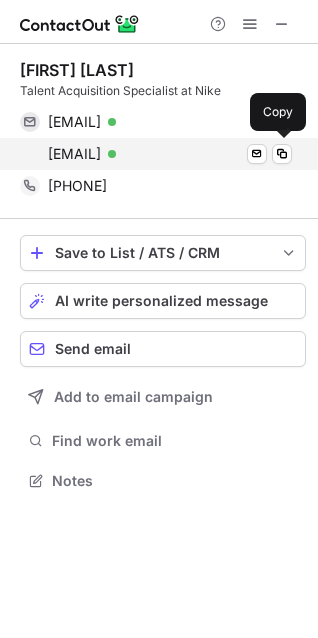 click on "[EMAIL] Verified Send email Copy" at bounding box center [156, 154] 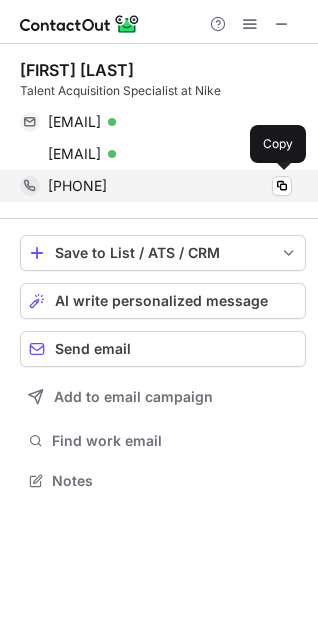 click on "[PHONE]" at bounding box center (77, 186) 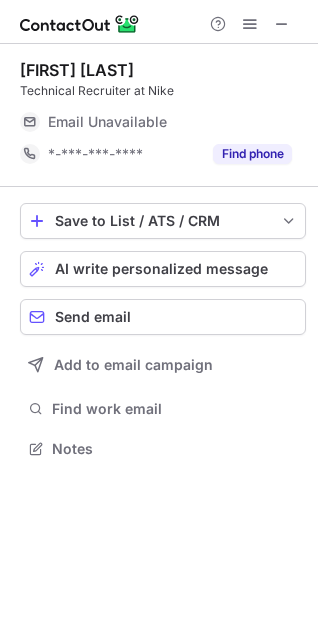 scroll, scrollTop: 435, scrollLeft: 318, axis: both 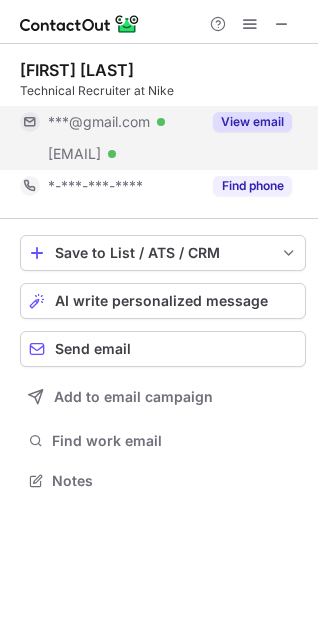 click on "***@gmail.com" at bounding box center (99, 122) 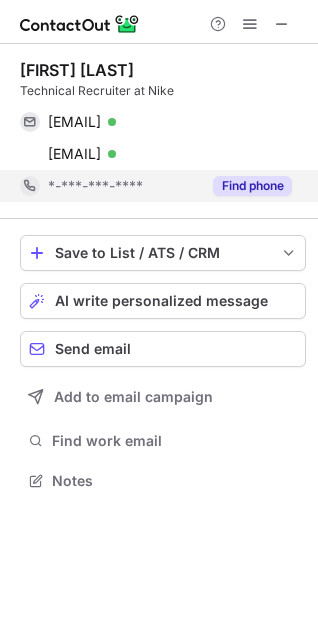 click on "*-***-***-****" at bounding box center (95, 186) 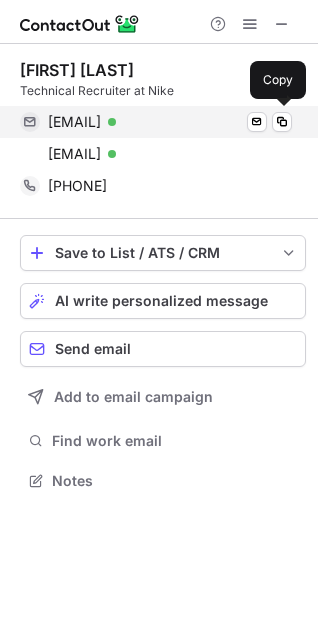 click on "[EMAIL]" at bounding box center (74, 122) 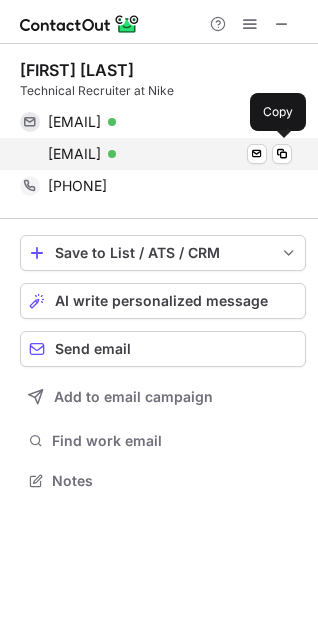 click on "[EMAIL]" at bounding box center (74, 154) 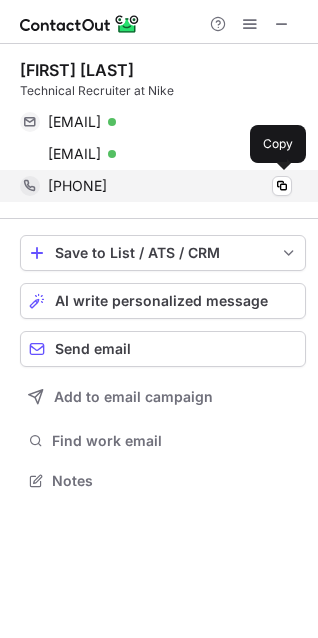 click on "[PHONE]" at bounding box center [77, 186] 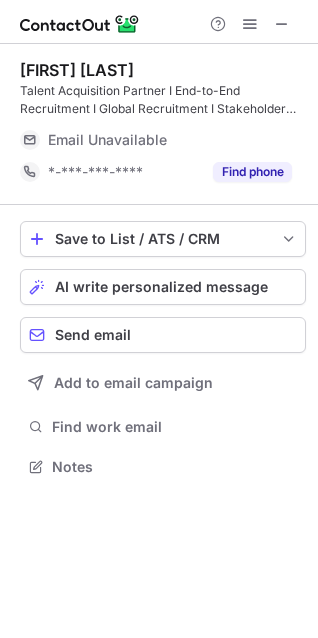 scroll, scrollTop: 453, scrollLeft: 318, axis: both 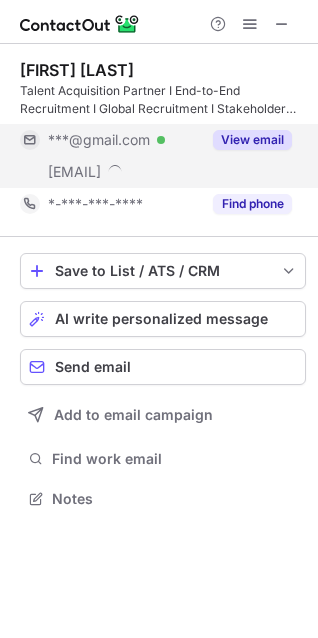 click on "***@gmail.com" at bounding box center (99, 140) 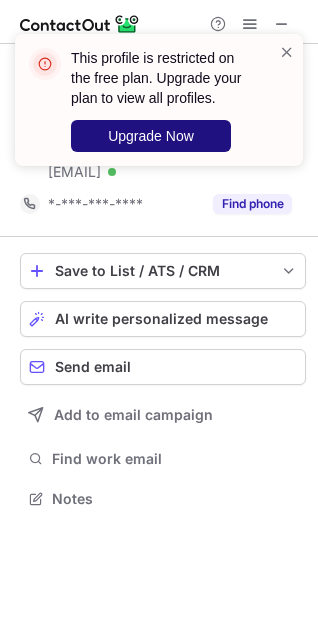 click on "Upgrade Now" at bounding box center (151, 136) 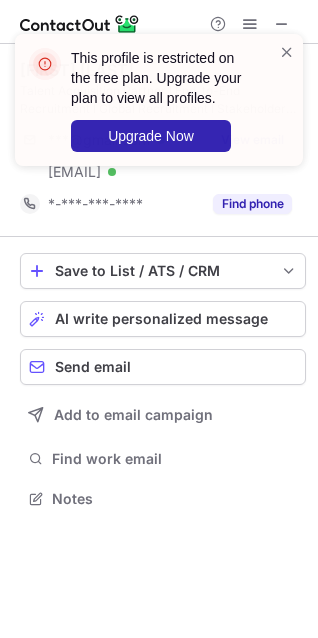 scroll, scrollTop: 10, scrollLeft: 10, axis: both 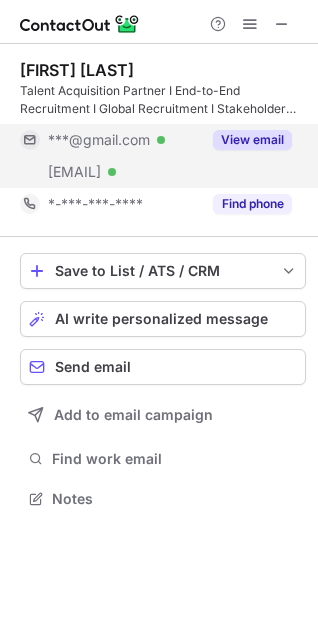 click on "***@gmail.com Verified" at bounding box center [110, 140] 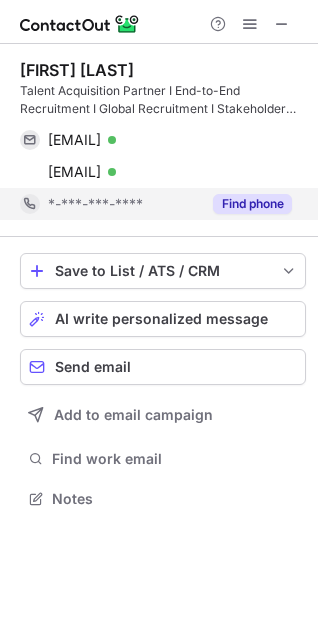 click on "*-***-***-****" at bounding box center (110, 204) 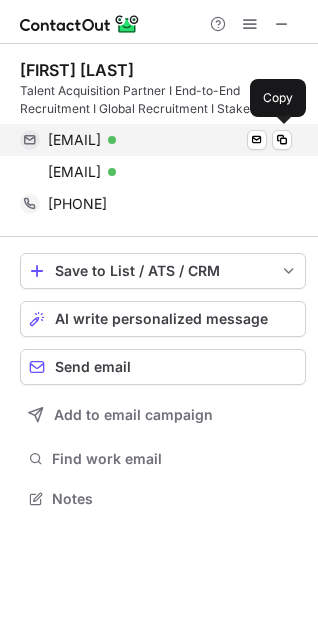 click on "[EMAIL] Verified Send email Copy" at bounding box center [156, 140] 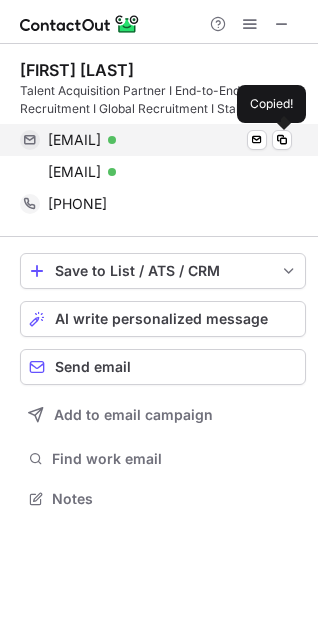 click on "[EMAIL]" at bounding box center [74, 140] 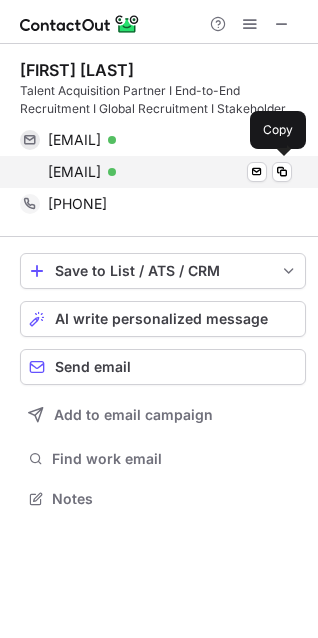 click on "[EMAIL]" at bounding box center [74, 172] 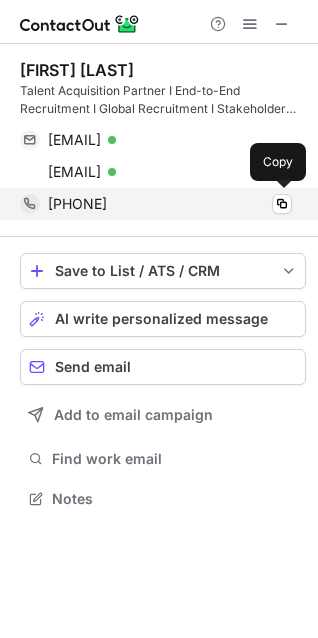 click on "[PHONE]" at bounding box center (77, 204) 